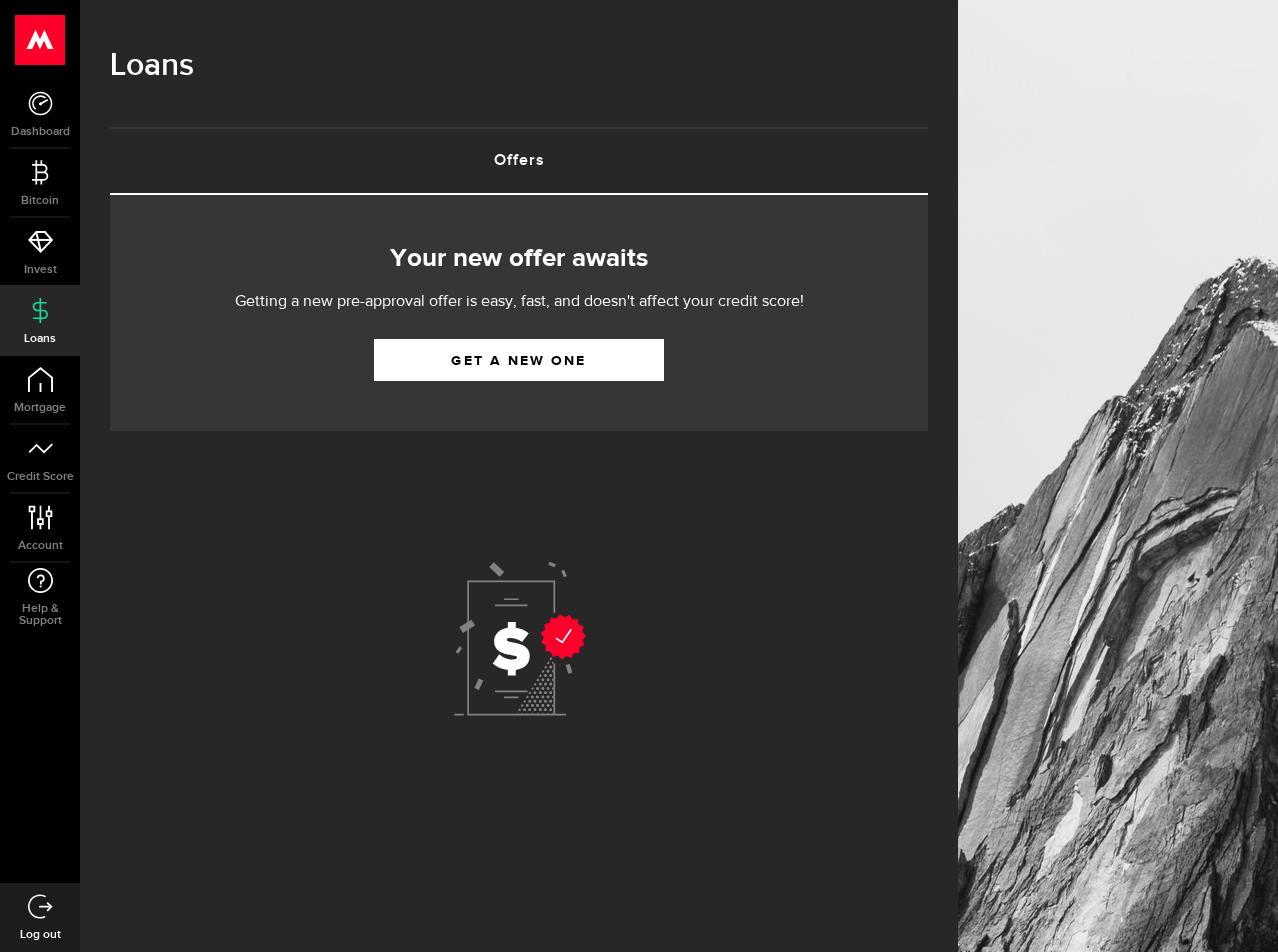 scroll, scrollTop: 0, scrollLeft: 0, axis: both 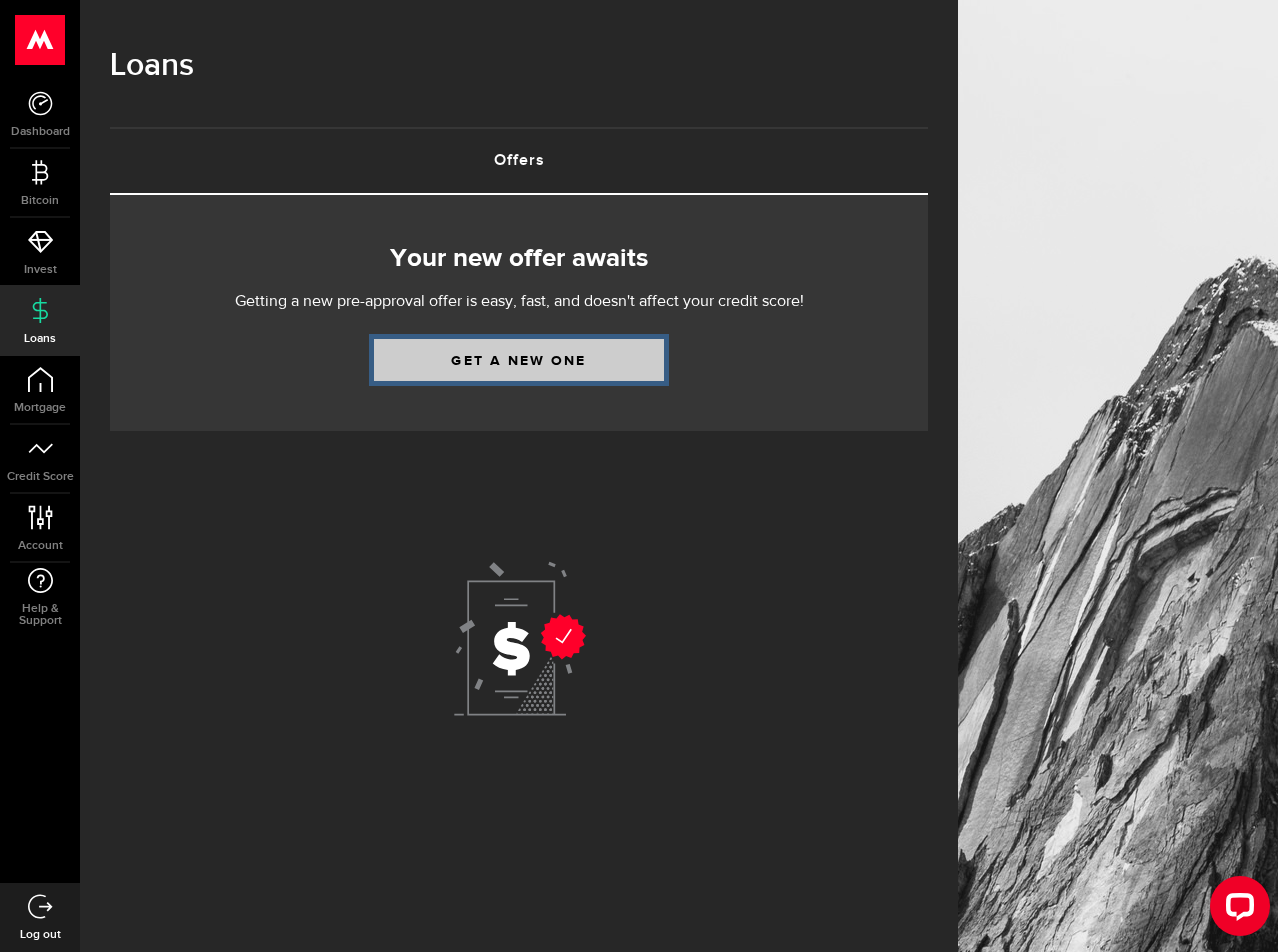 click on "Get a new one" at bounding box center (519, 360) 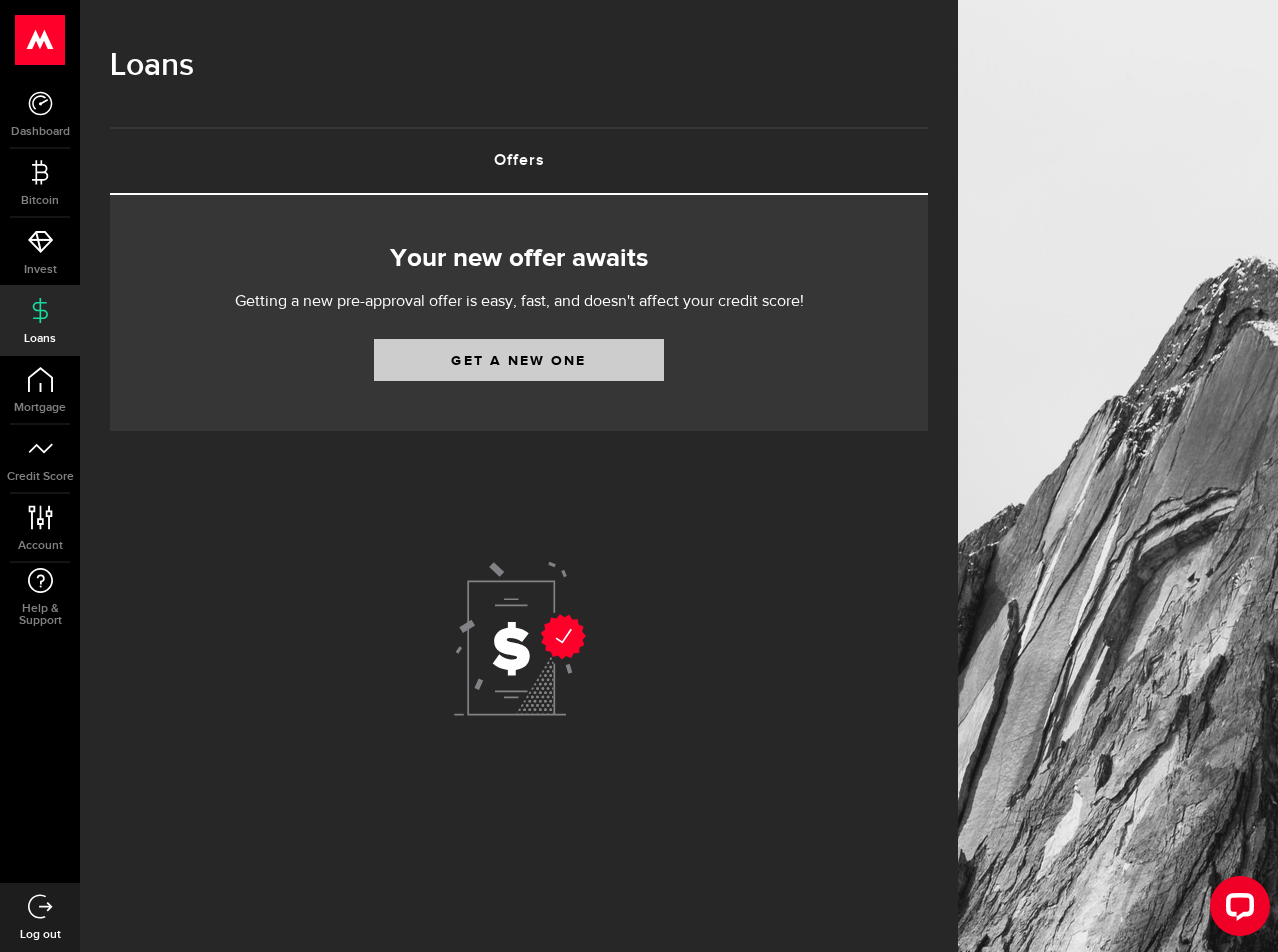 select on "Employed" 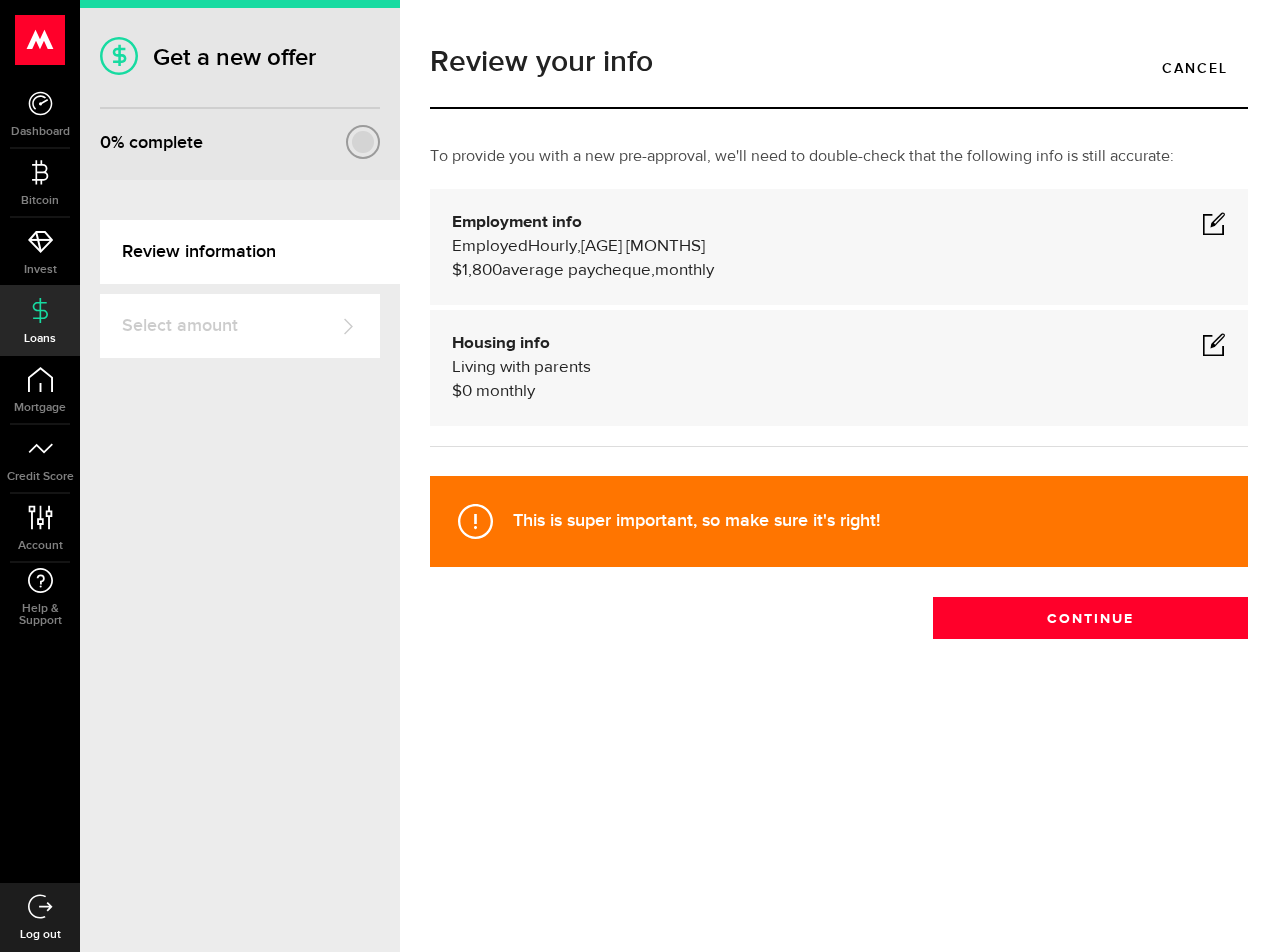 click at bounding box center [1214, 223] 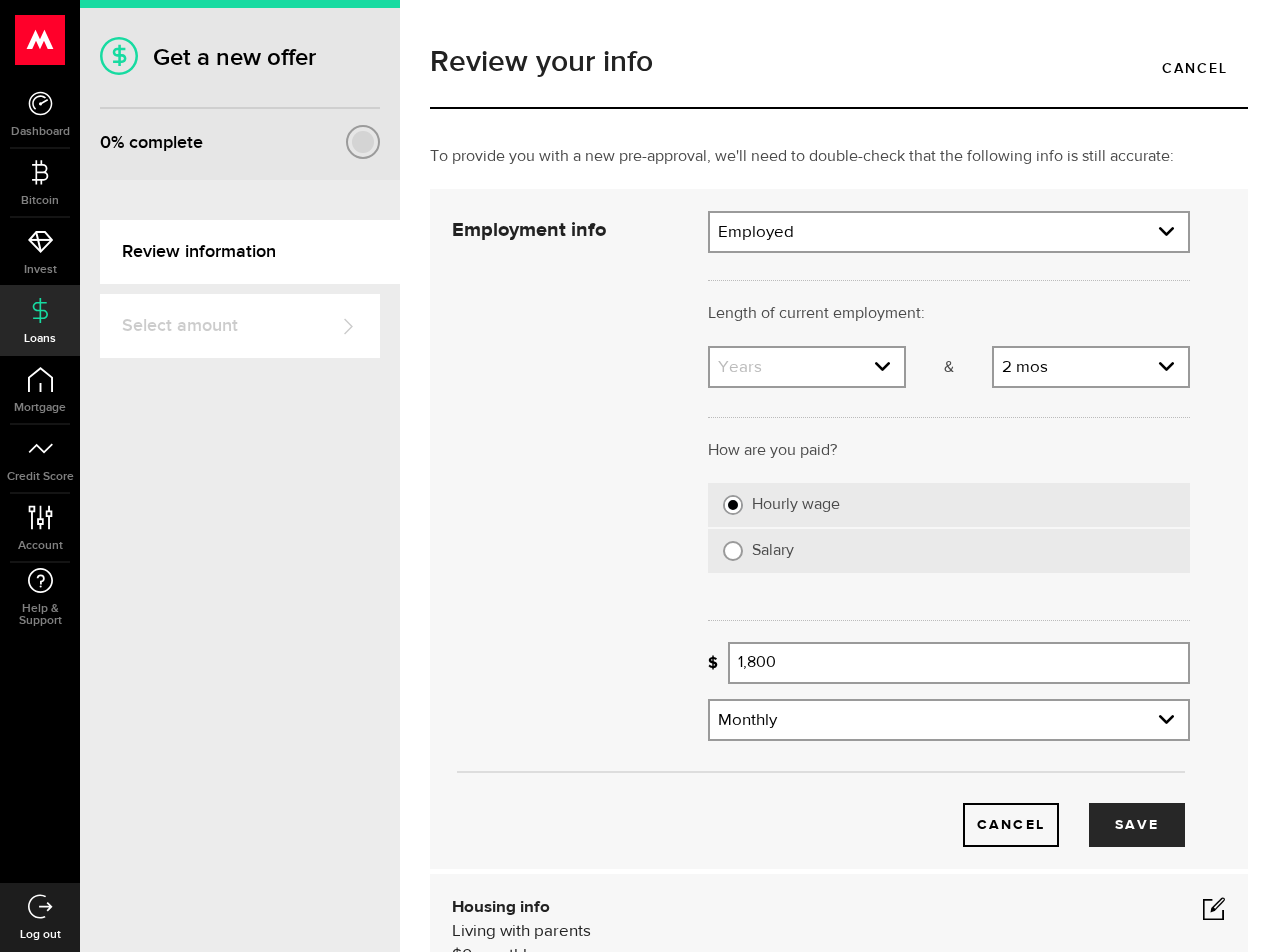 click on "Housing info Living with parents $ [AMOUNT]   monthly     Housing info Residential status What's your residential status? Living with parents Residential status Rent Own Living with parents Other Residential status Rent Own Living with parents Other                           How much is your monthly payment? Monthly mortgage/rent Cancel Save" at bounding box center [839, 529] 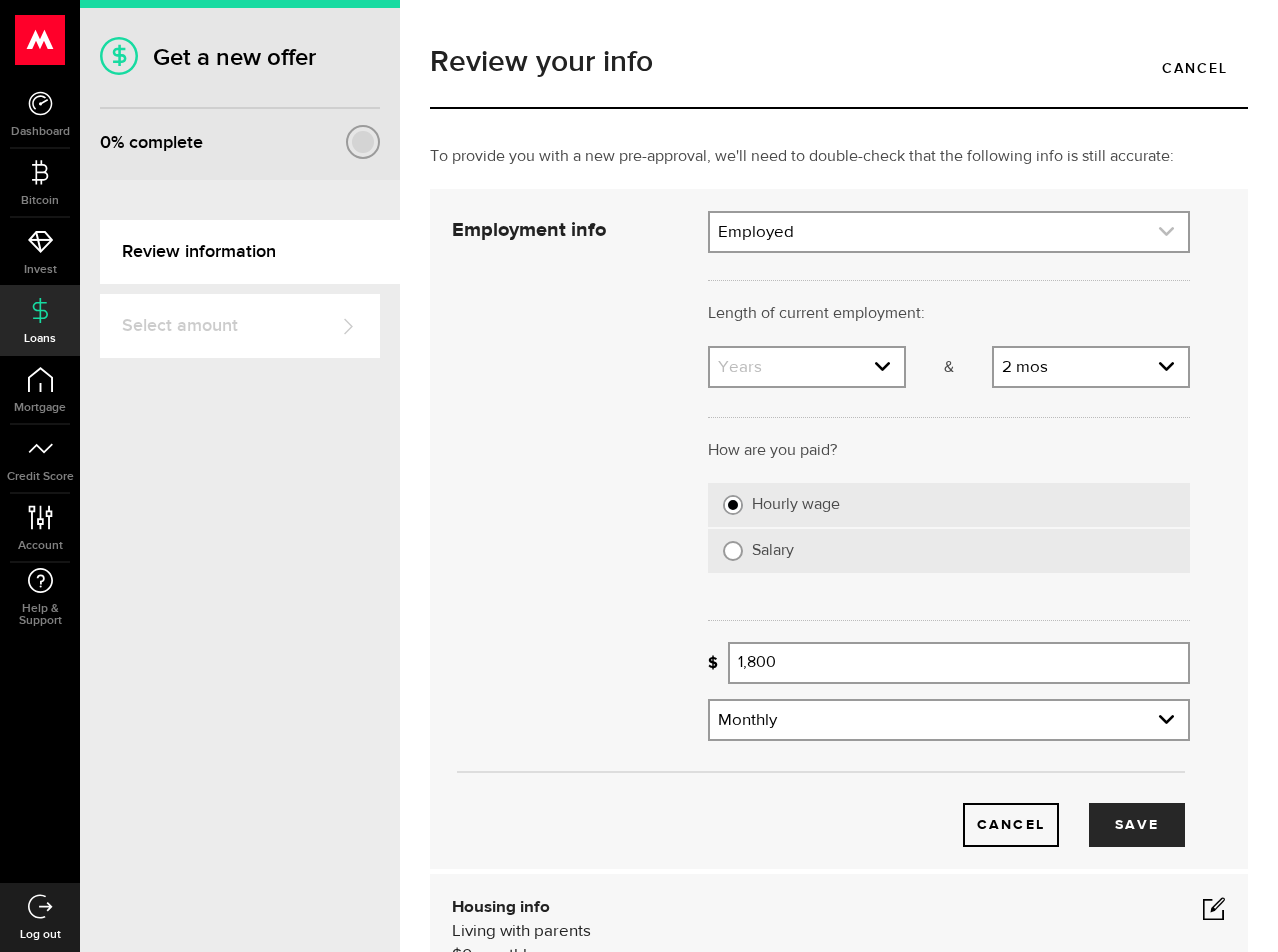 click at bounding box center (949, 232) 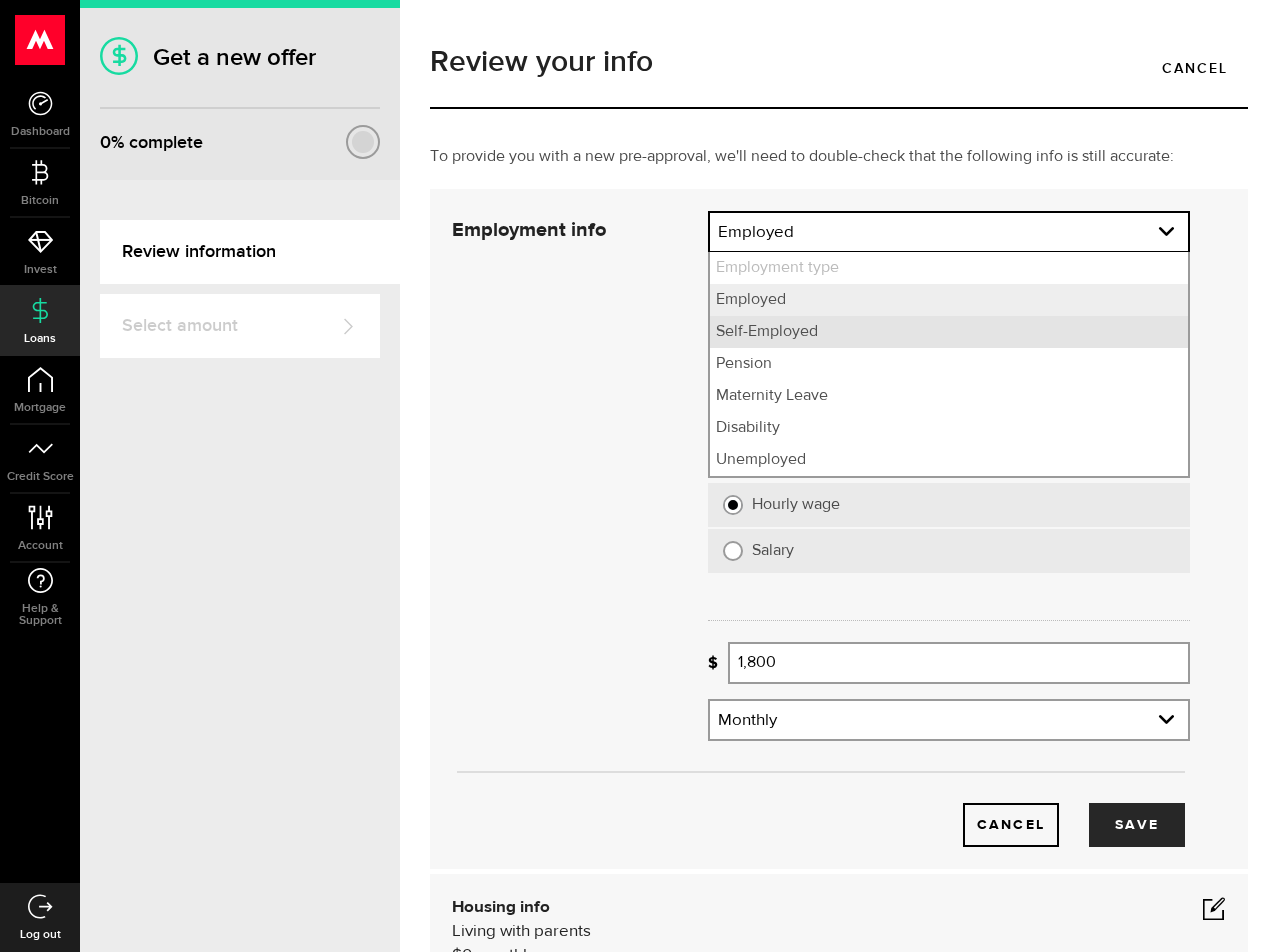 click on "Self-Employed" at bounding box center [949, 332] 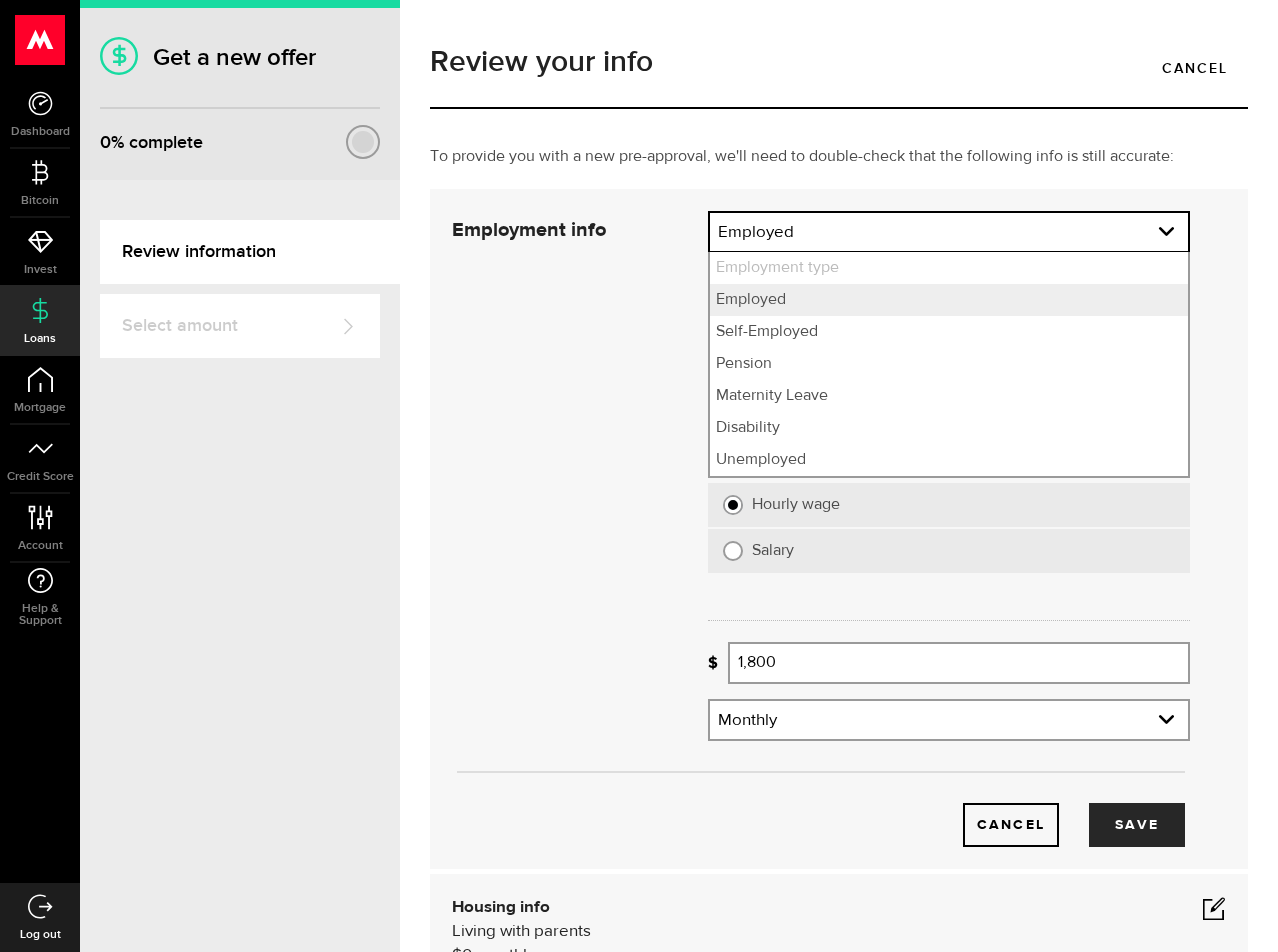 select on "Self-Employed" 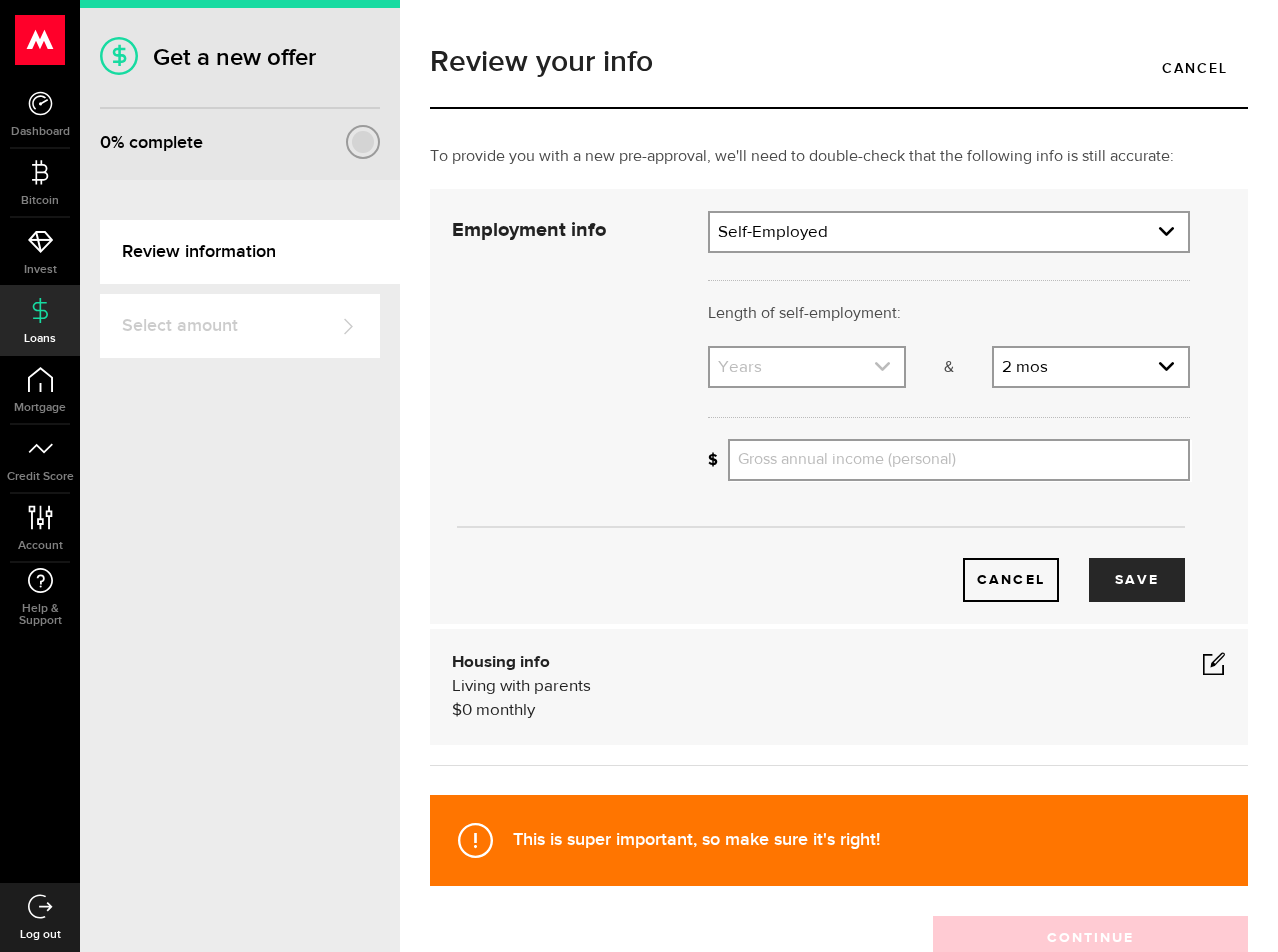 click at bounding box center [807, 367] 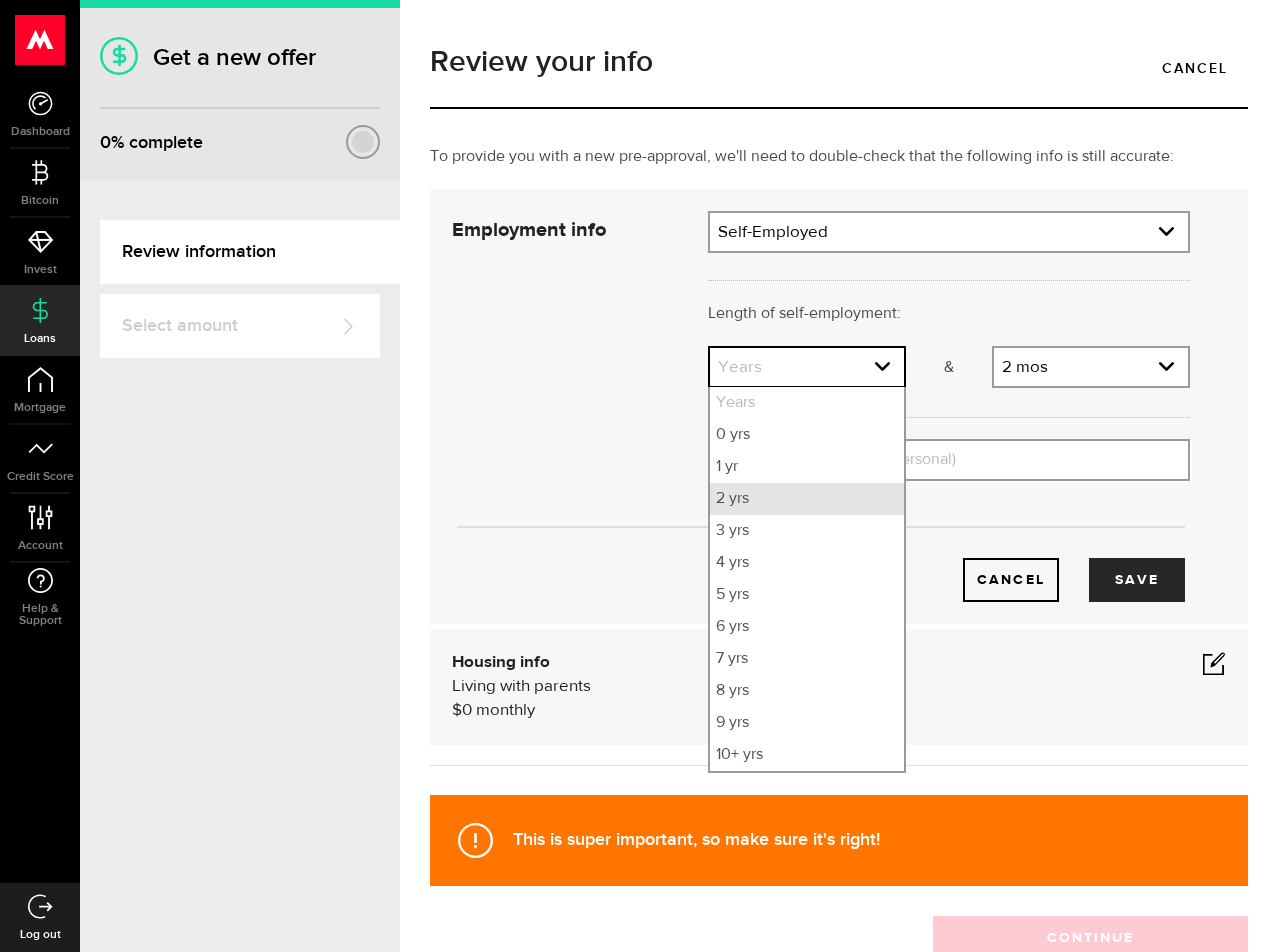 click on "2 yrs" at bounding box center [807, 499] 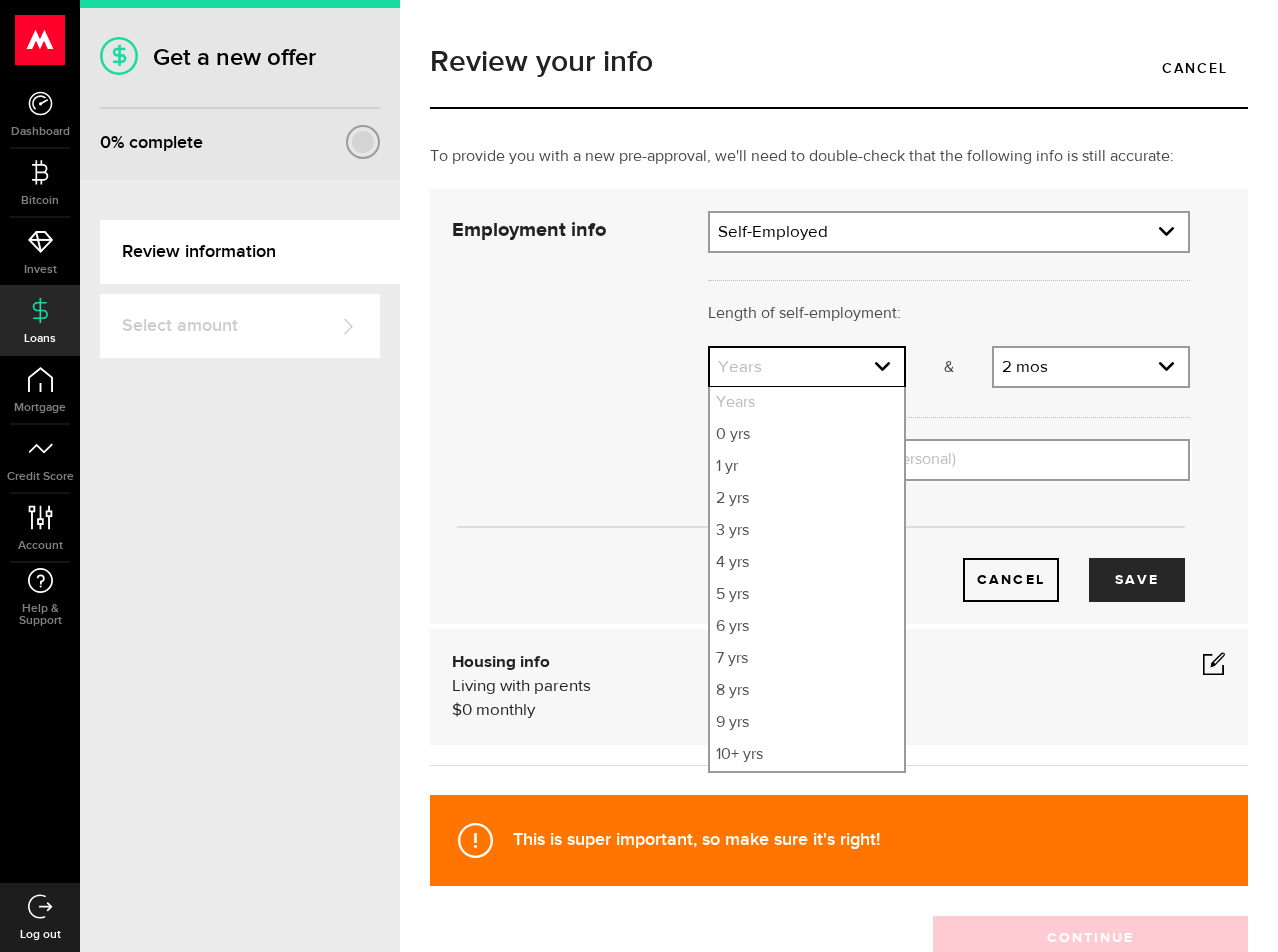 select on "2" 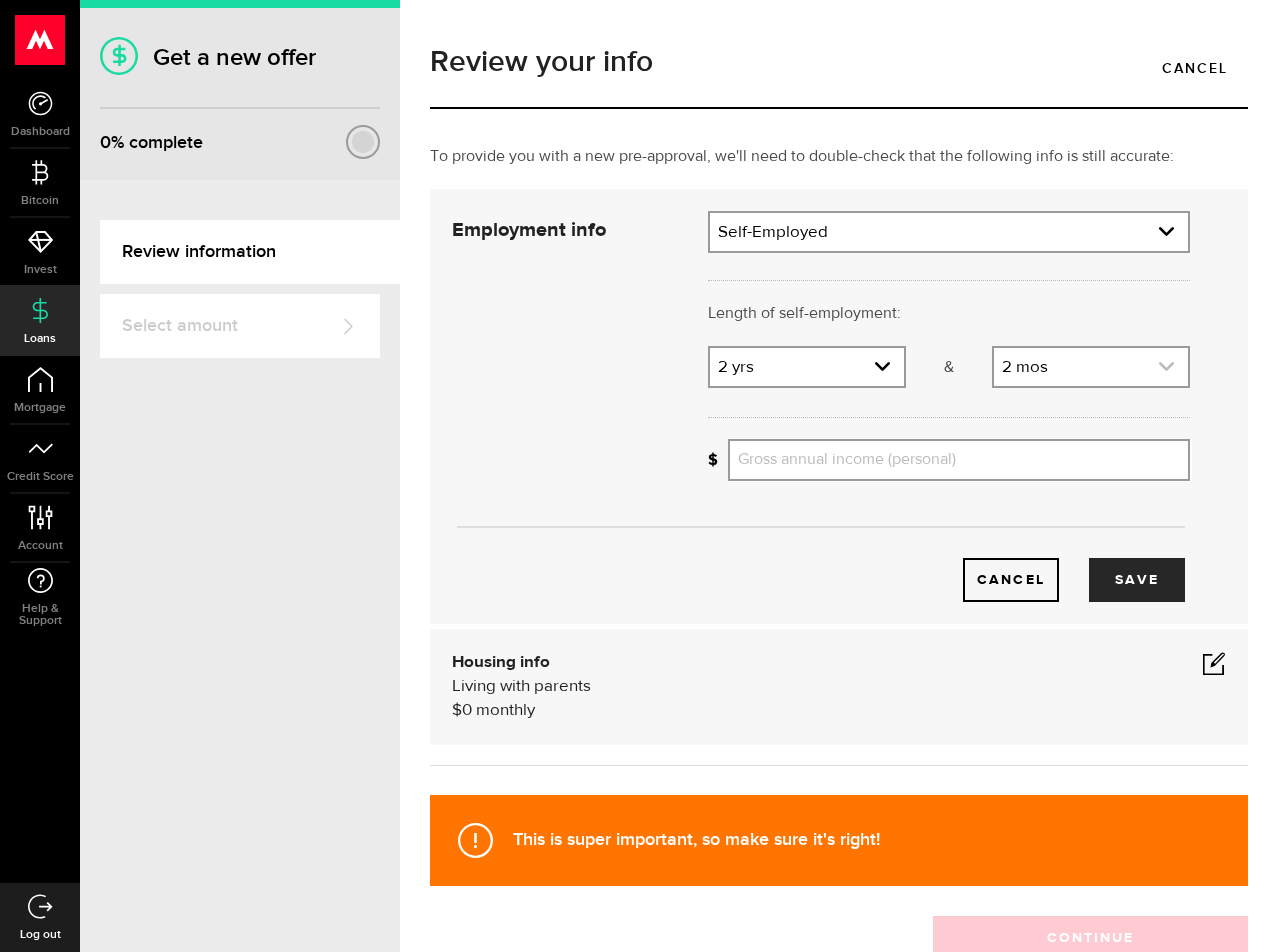 click at bounding box center (1091, 367) 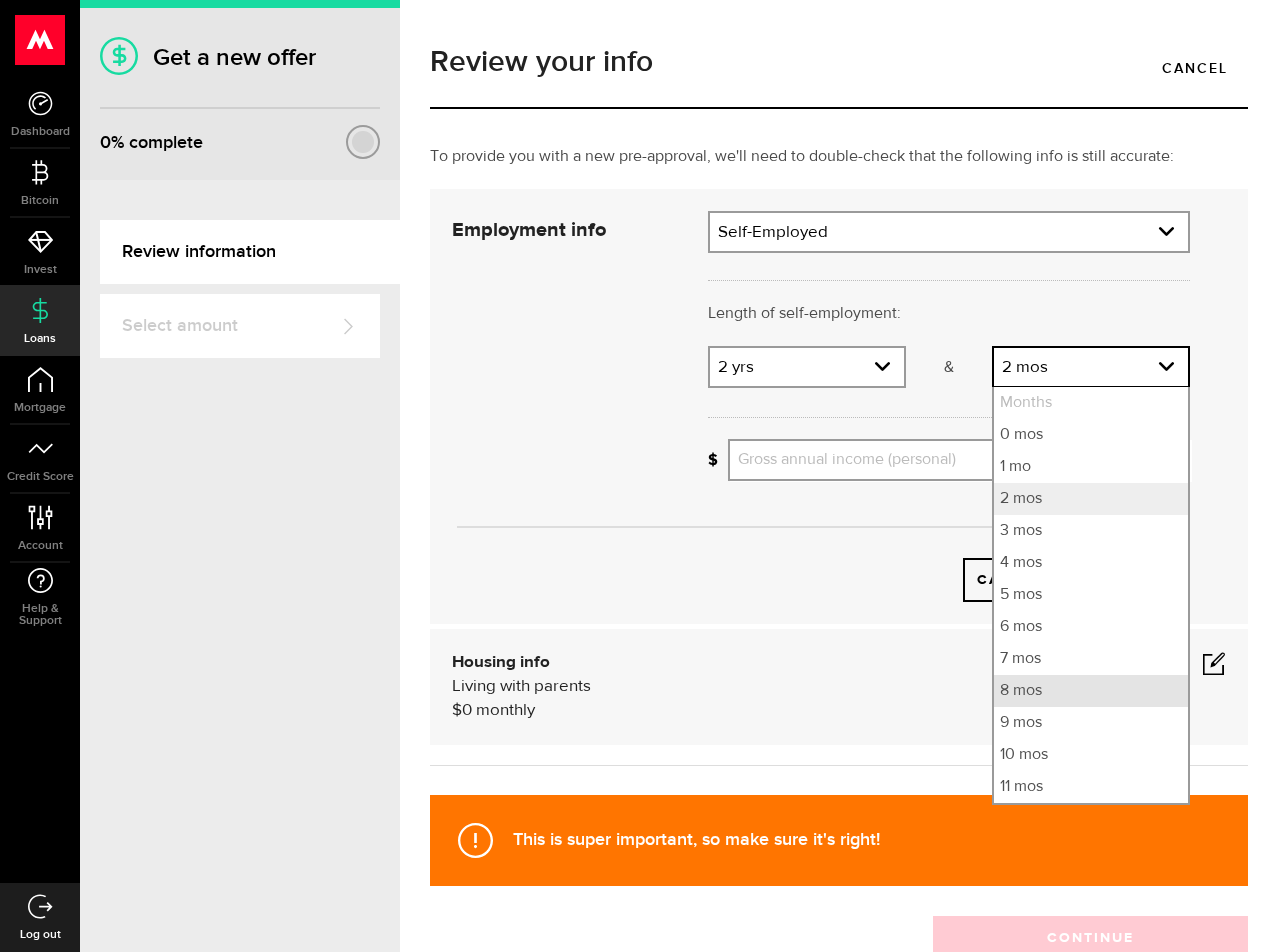 click on "8 mos" at bounding box center (1091, 691) 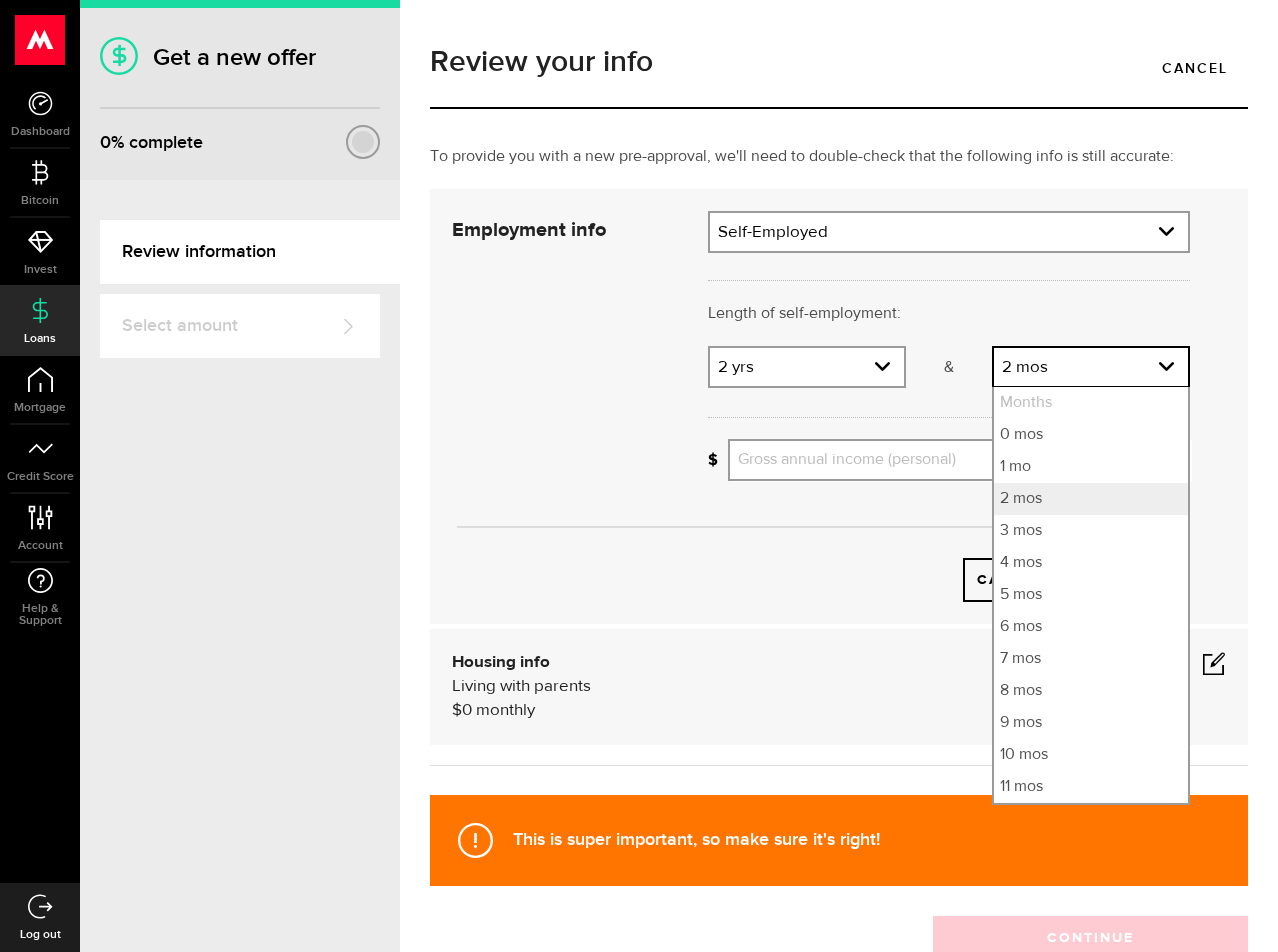select on "8" 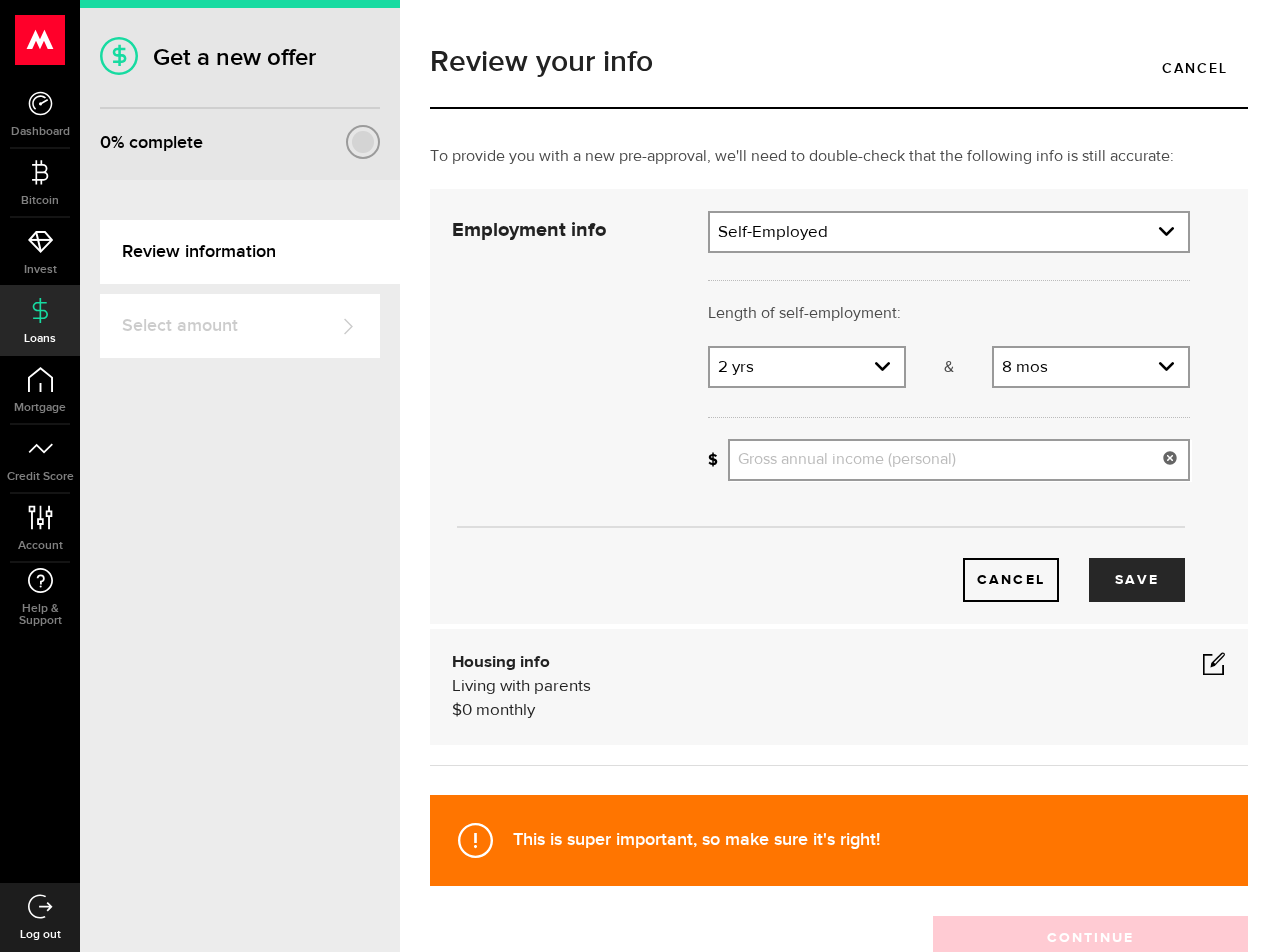 click on "Gross annual income (personal)" at bounding box center (959, 460) 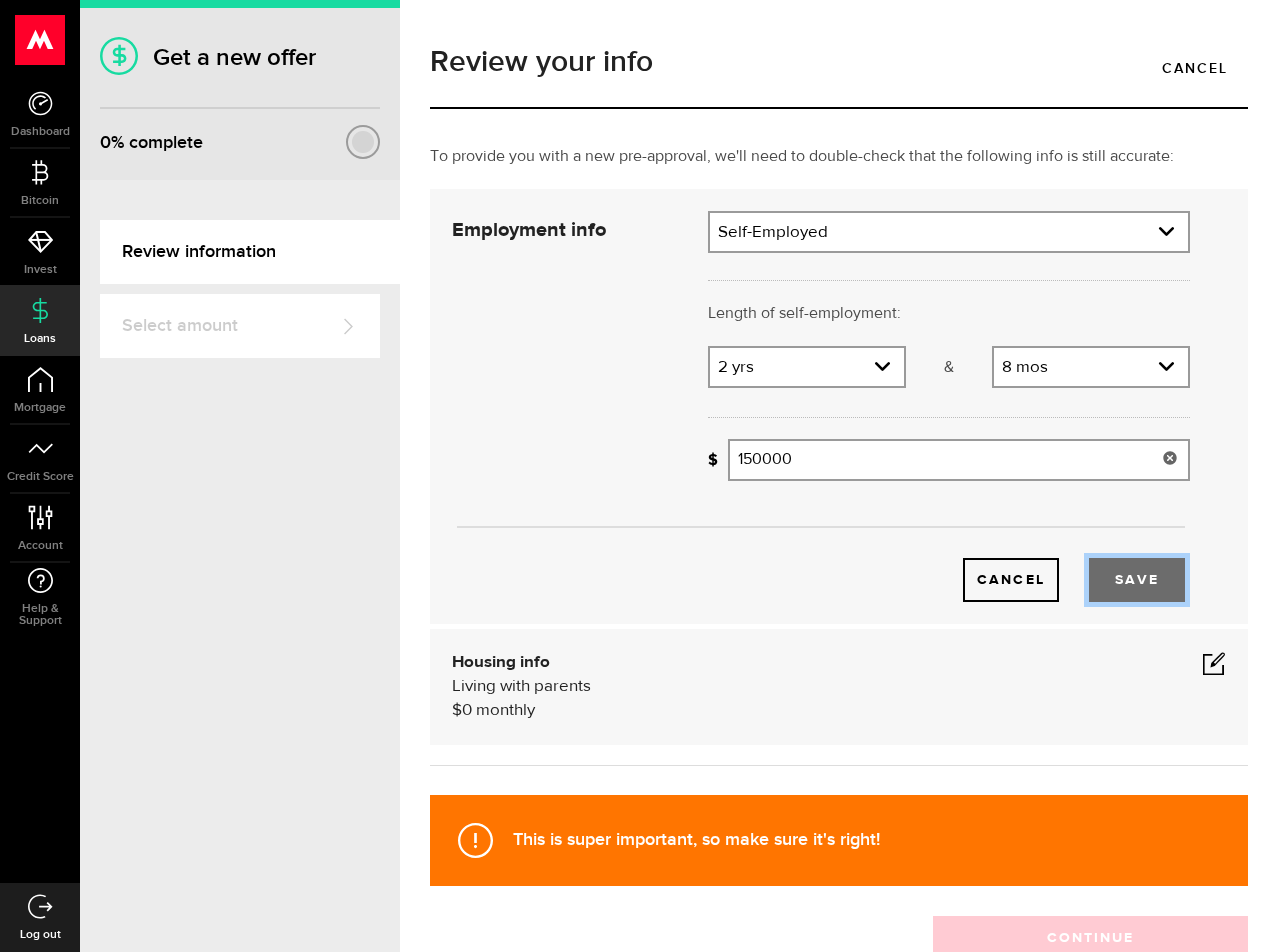 click on "Save" at bounding box center (1137, 580) 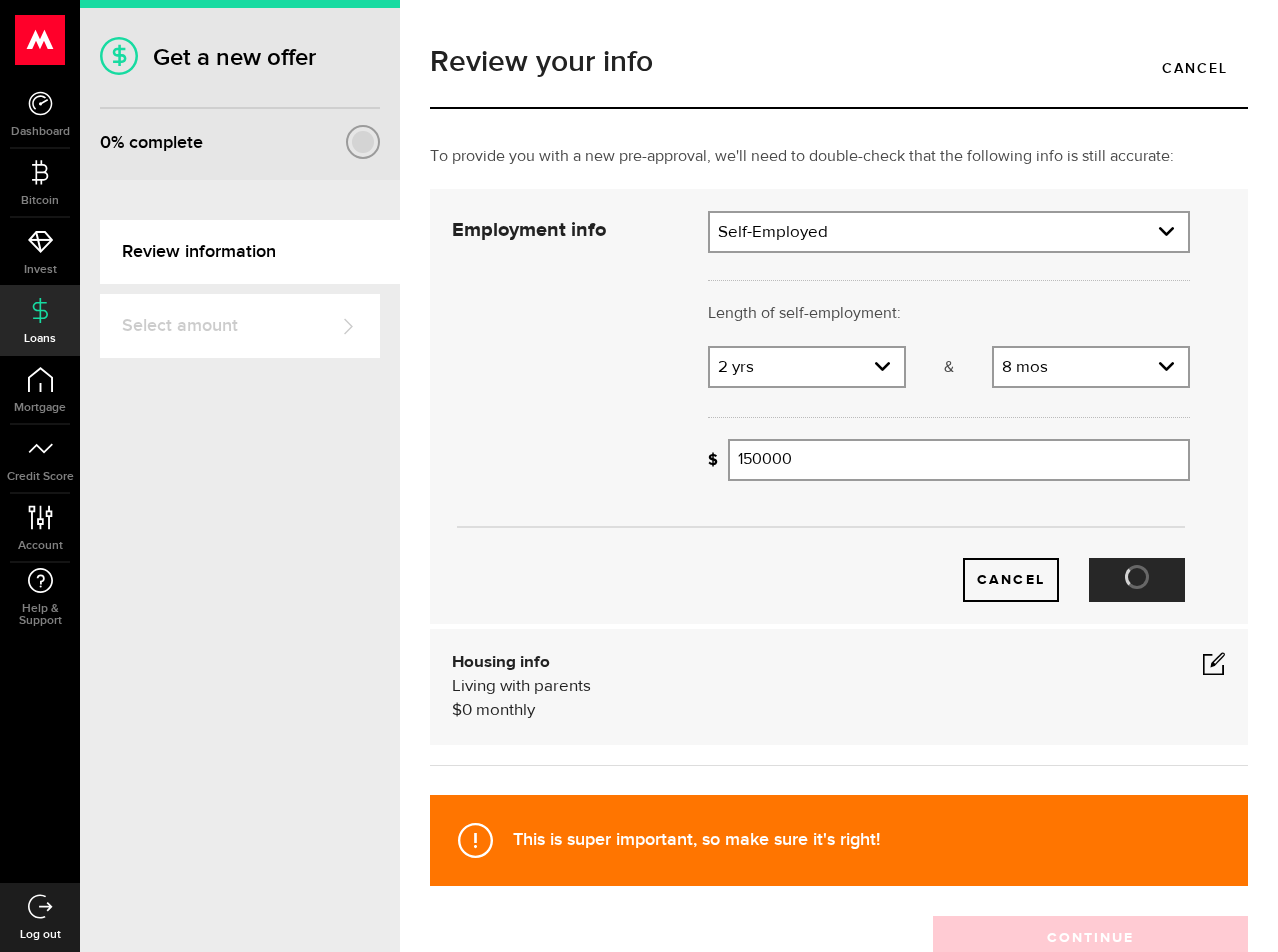 type on "150,000" 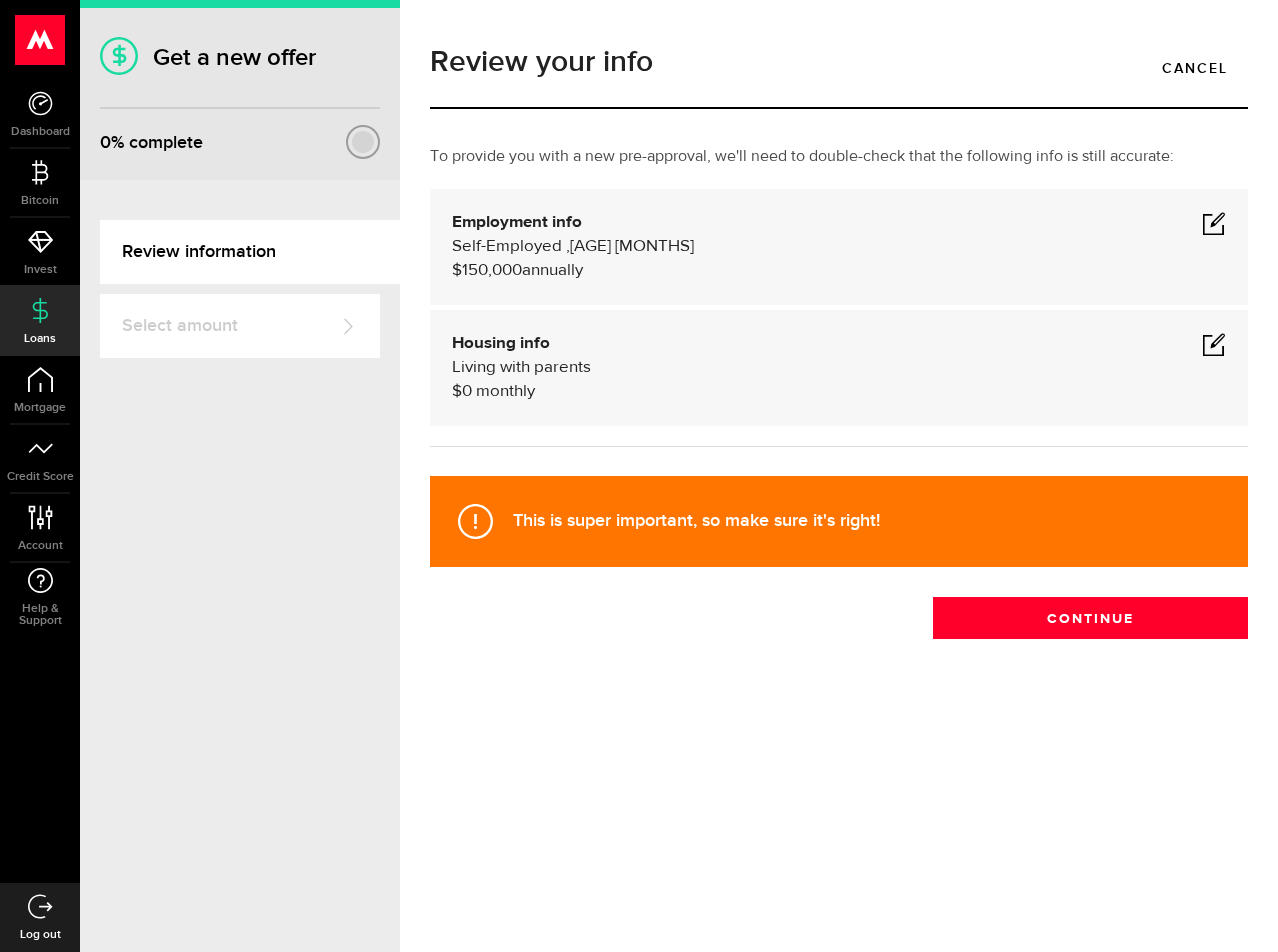 click on "Housing info Living with parents $ [AMOUNT]   monthly" at bounding box center [839, 368] 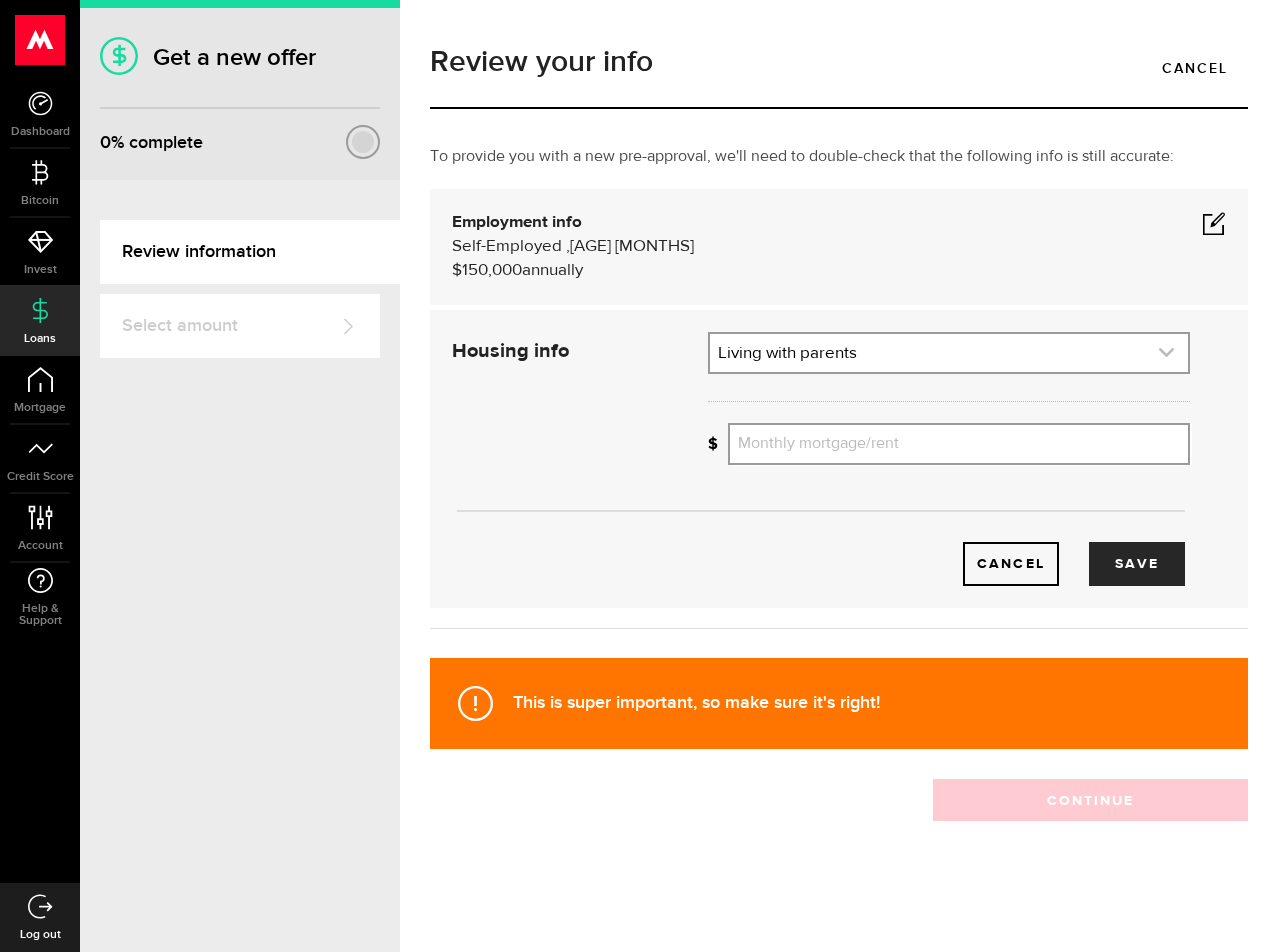 click at bounding box center (949, 353) 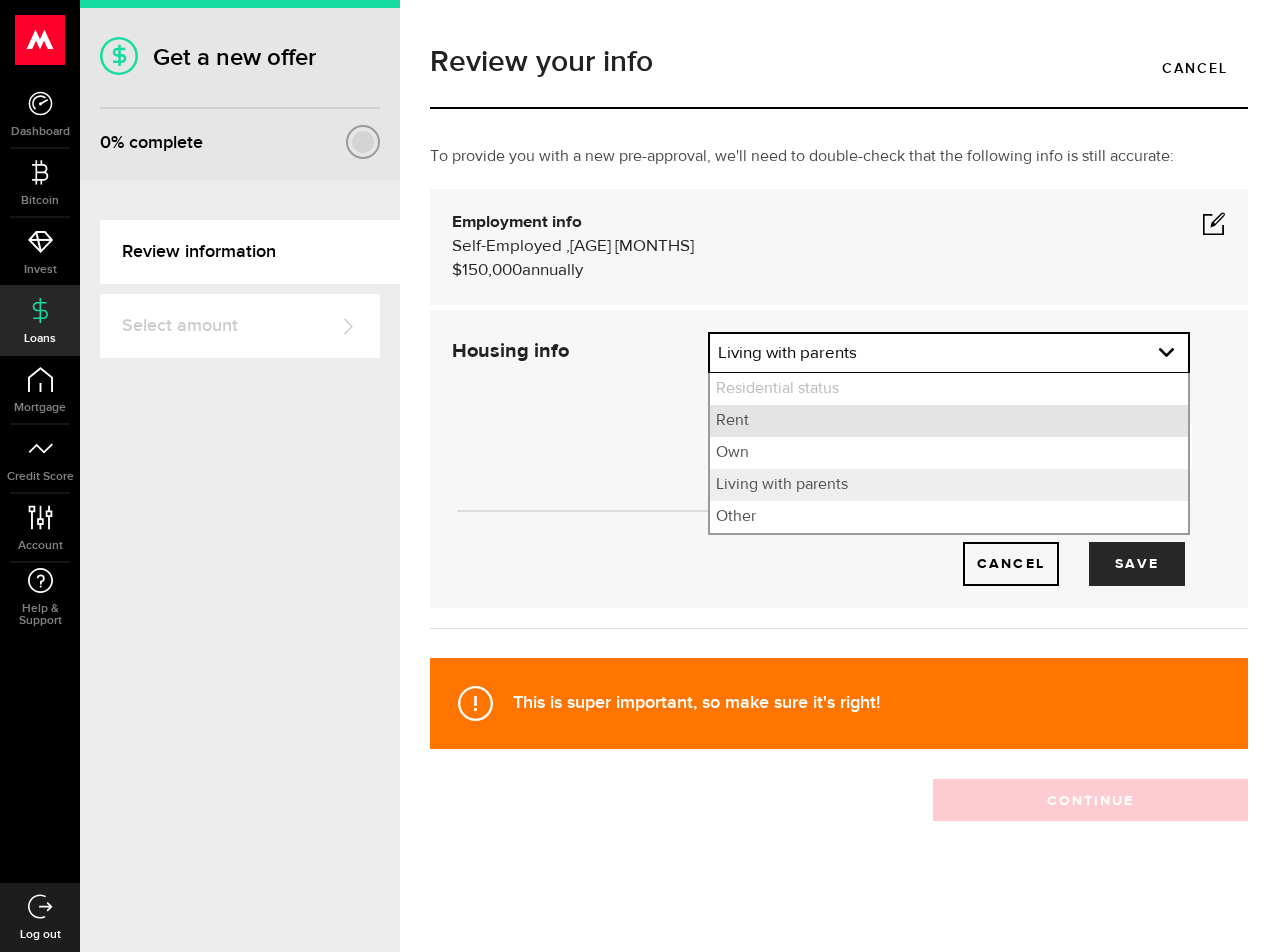 click on "Rent" at bounding box center (949, 421) 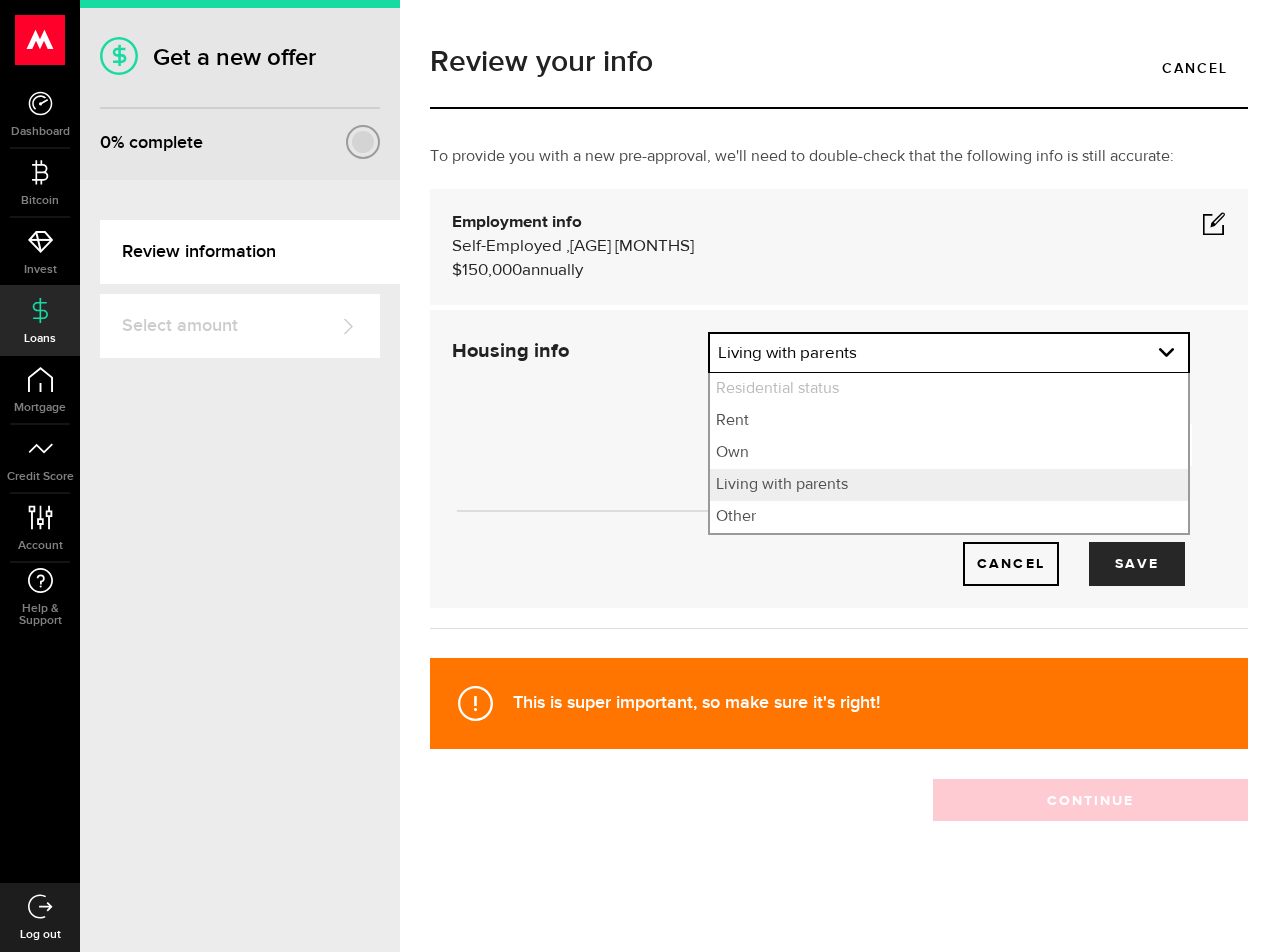 select on "Rent" 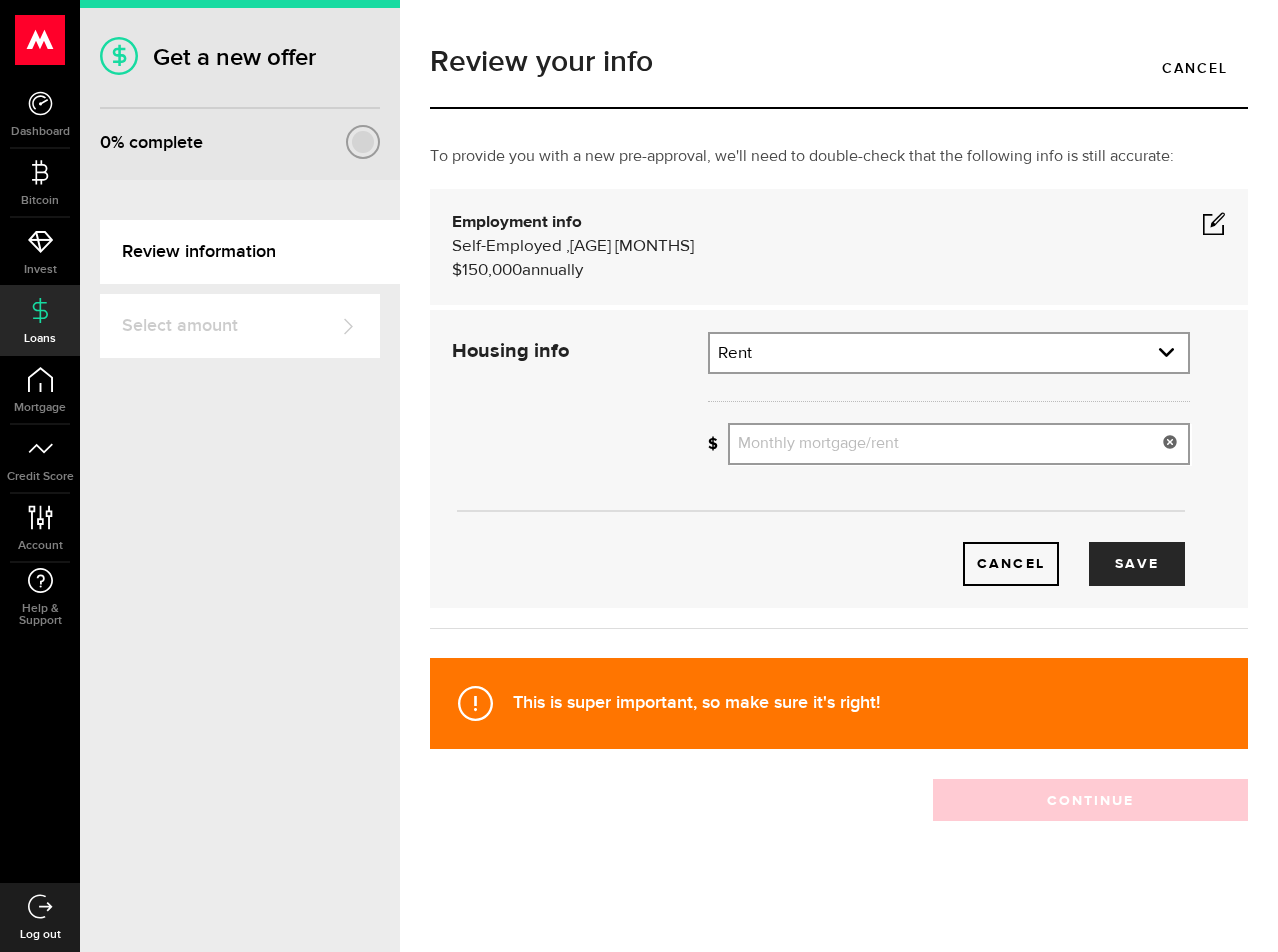 click on "Monthly mortgage/rent" at bounding box center (959, 444) 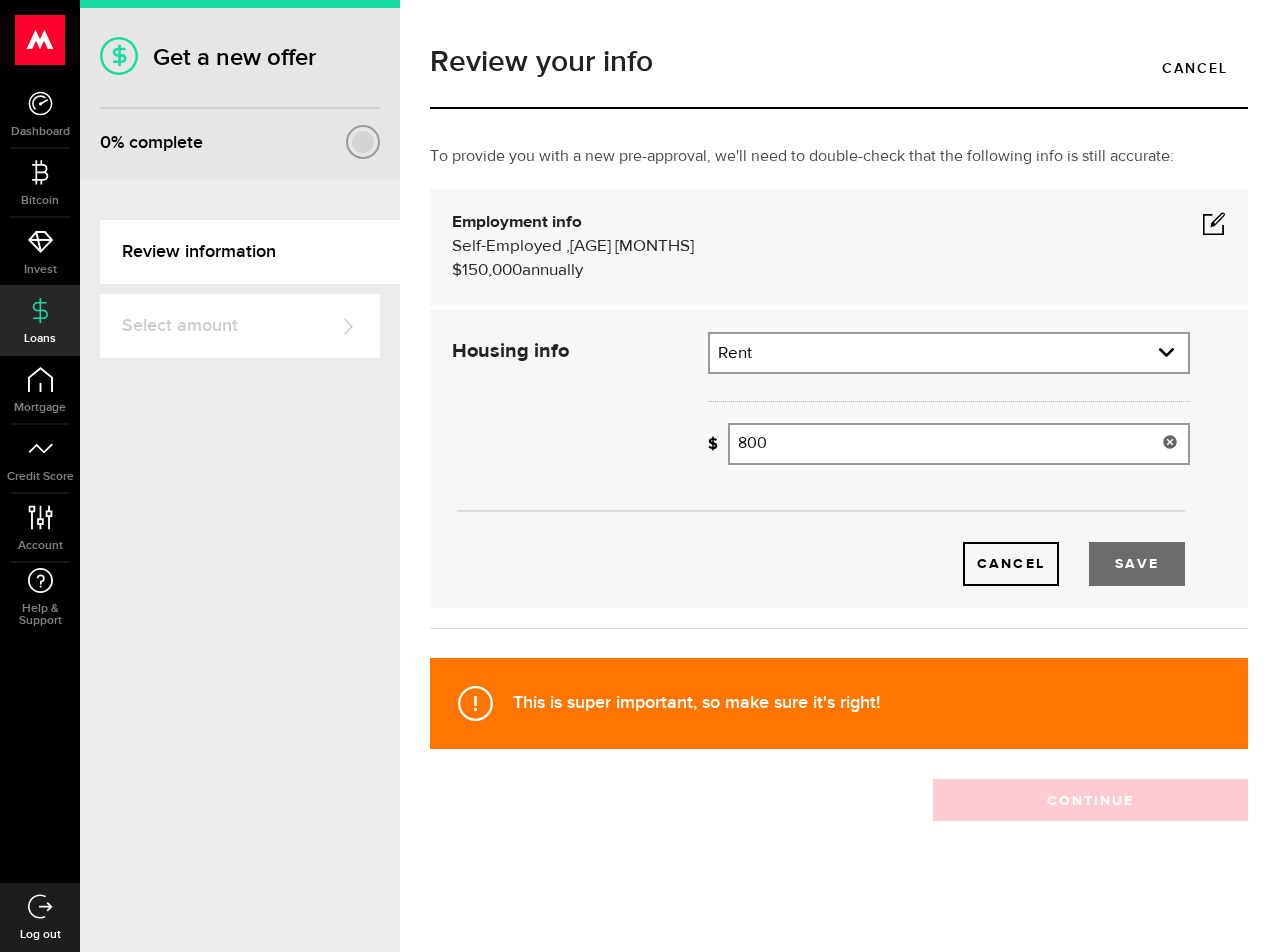 type on "800" 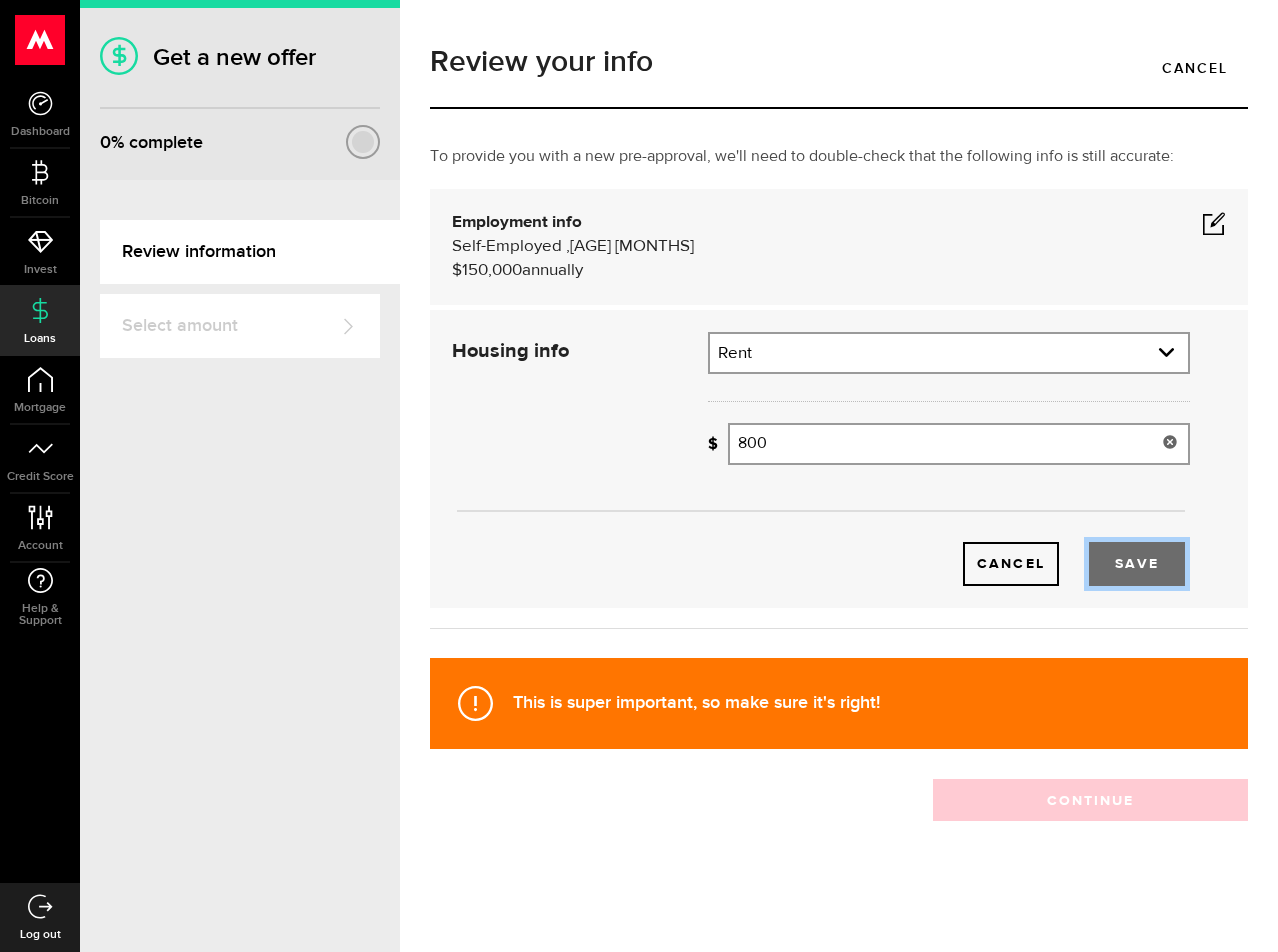 click on "Save" at bounding box center [1137, 564] 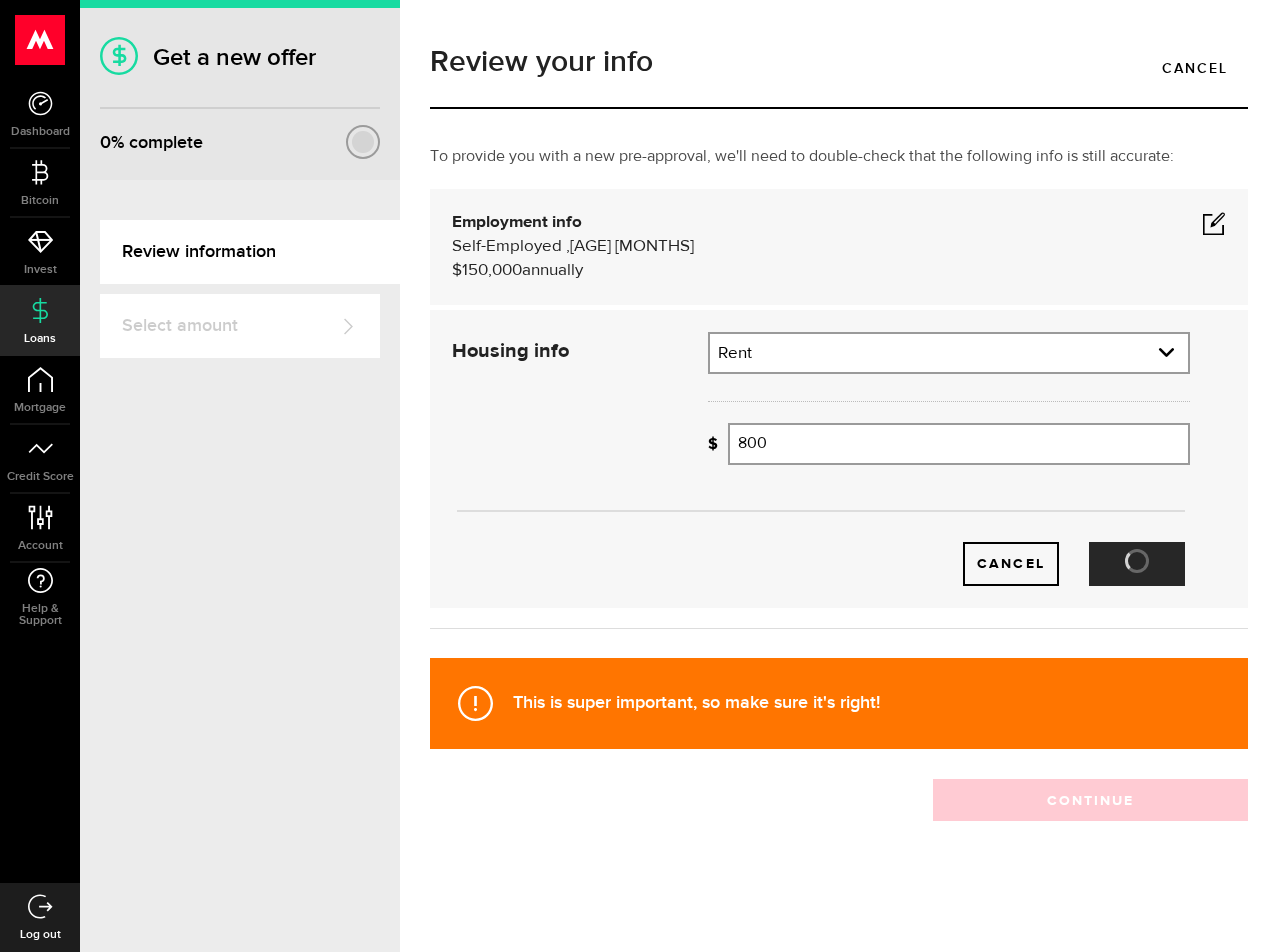 click on "Cancel Save" at bounding box center (817, 564) 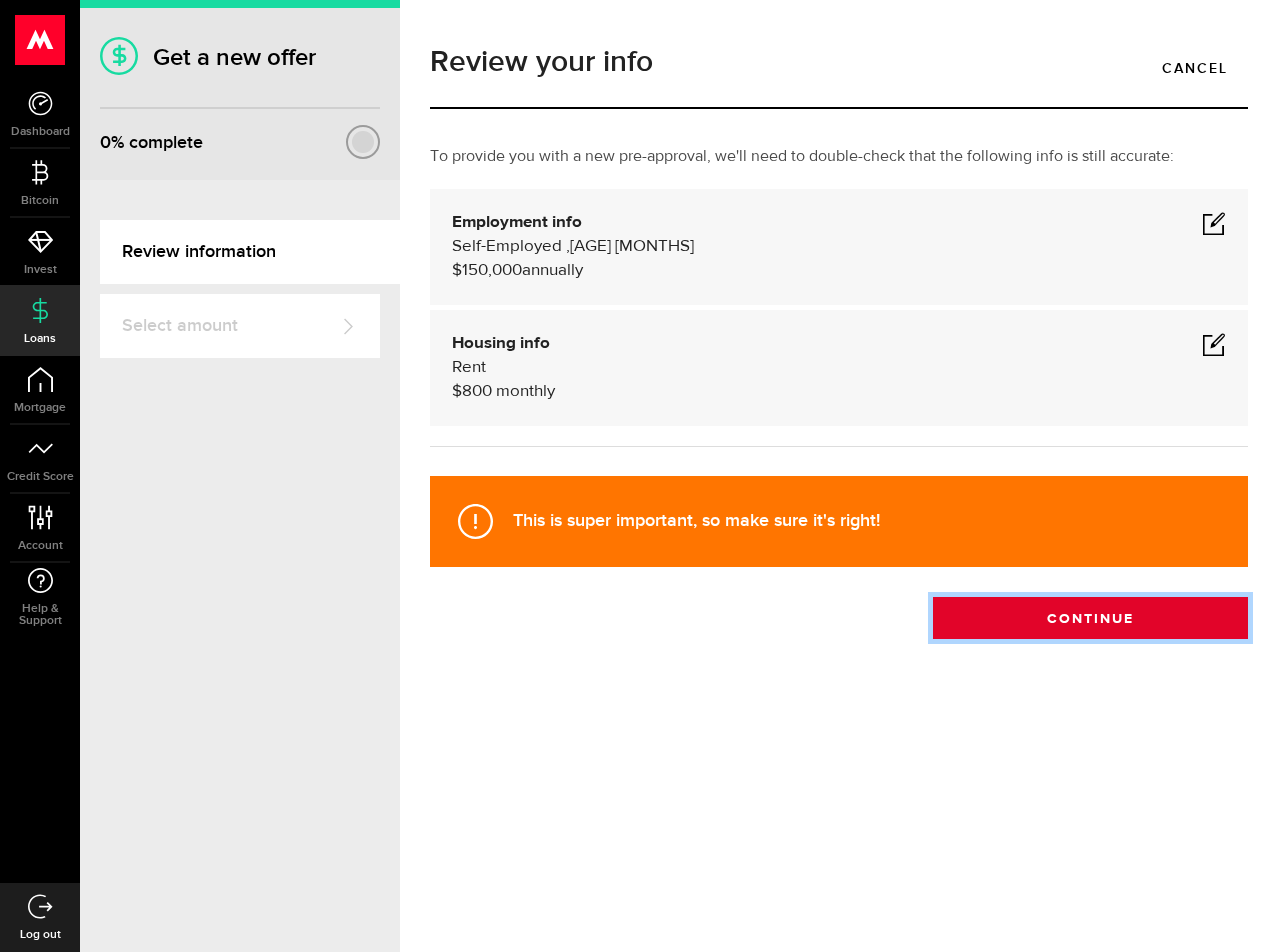 click on "Continue" at bounding box center [1090, 618] 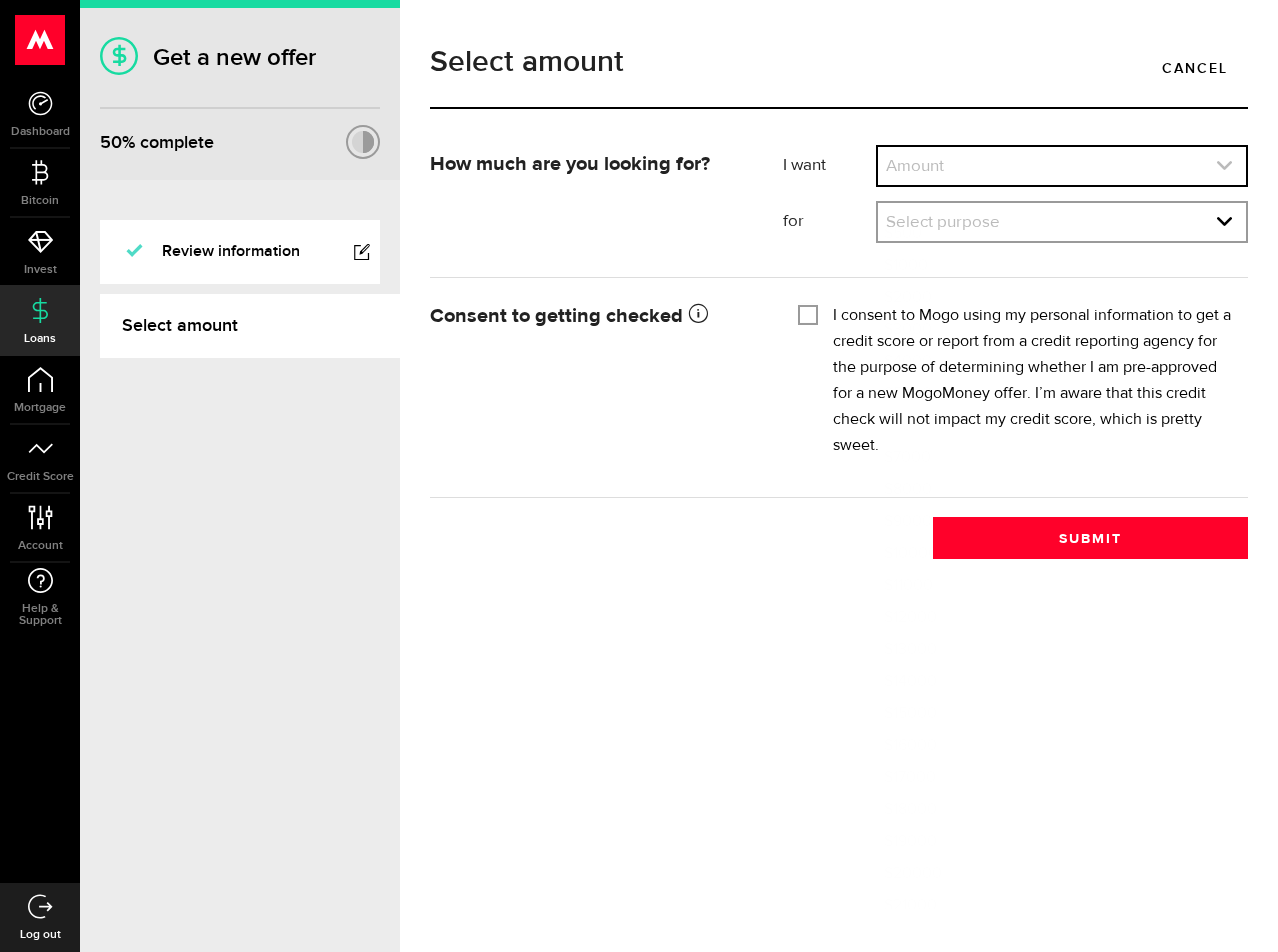 click at bounding box center [1062, 166] 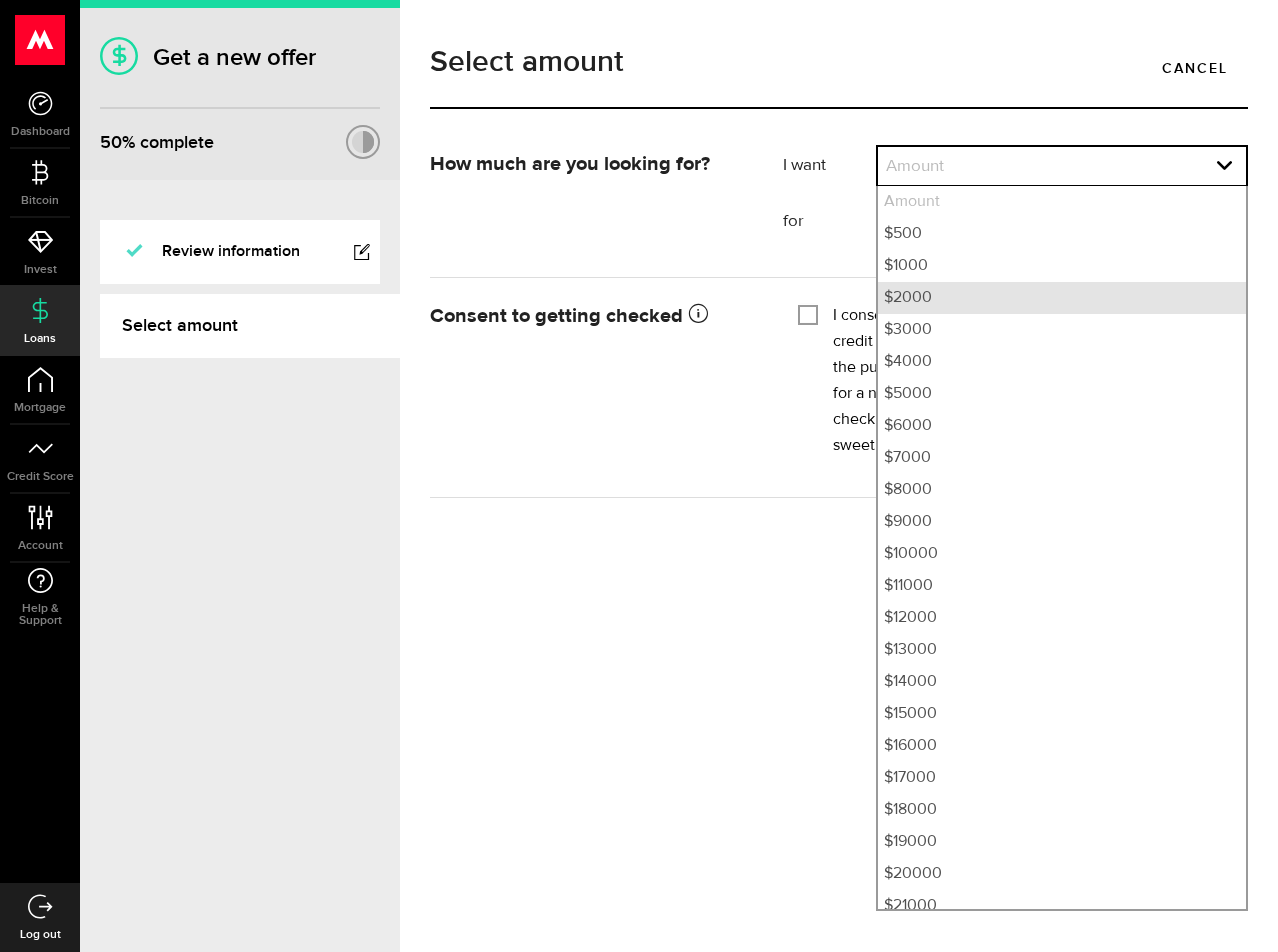 click on "$2000" at bounding box center [1062, 298] 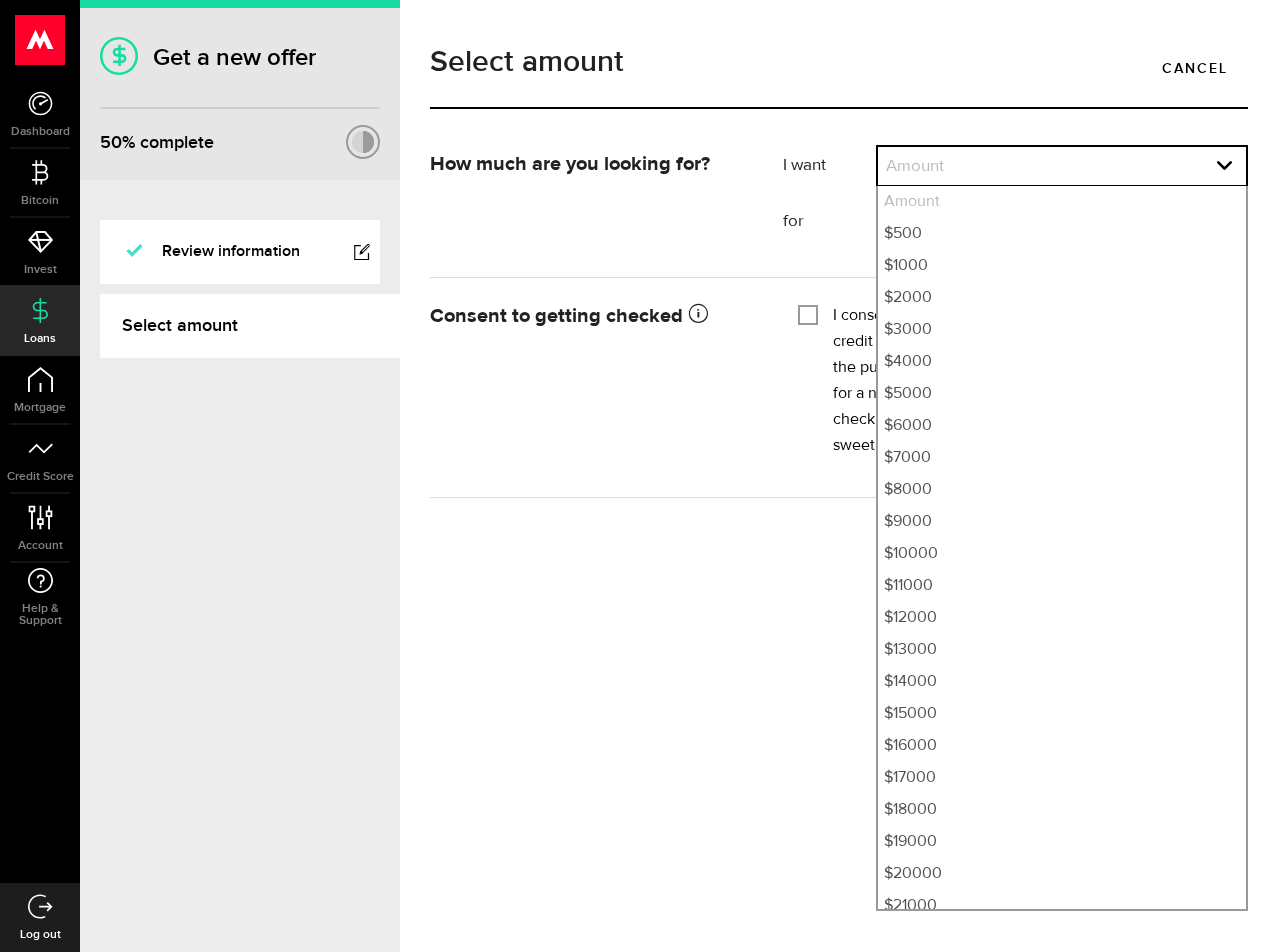 select on "2000" 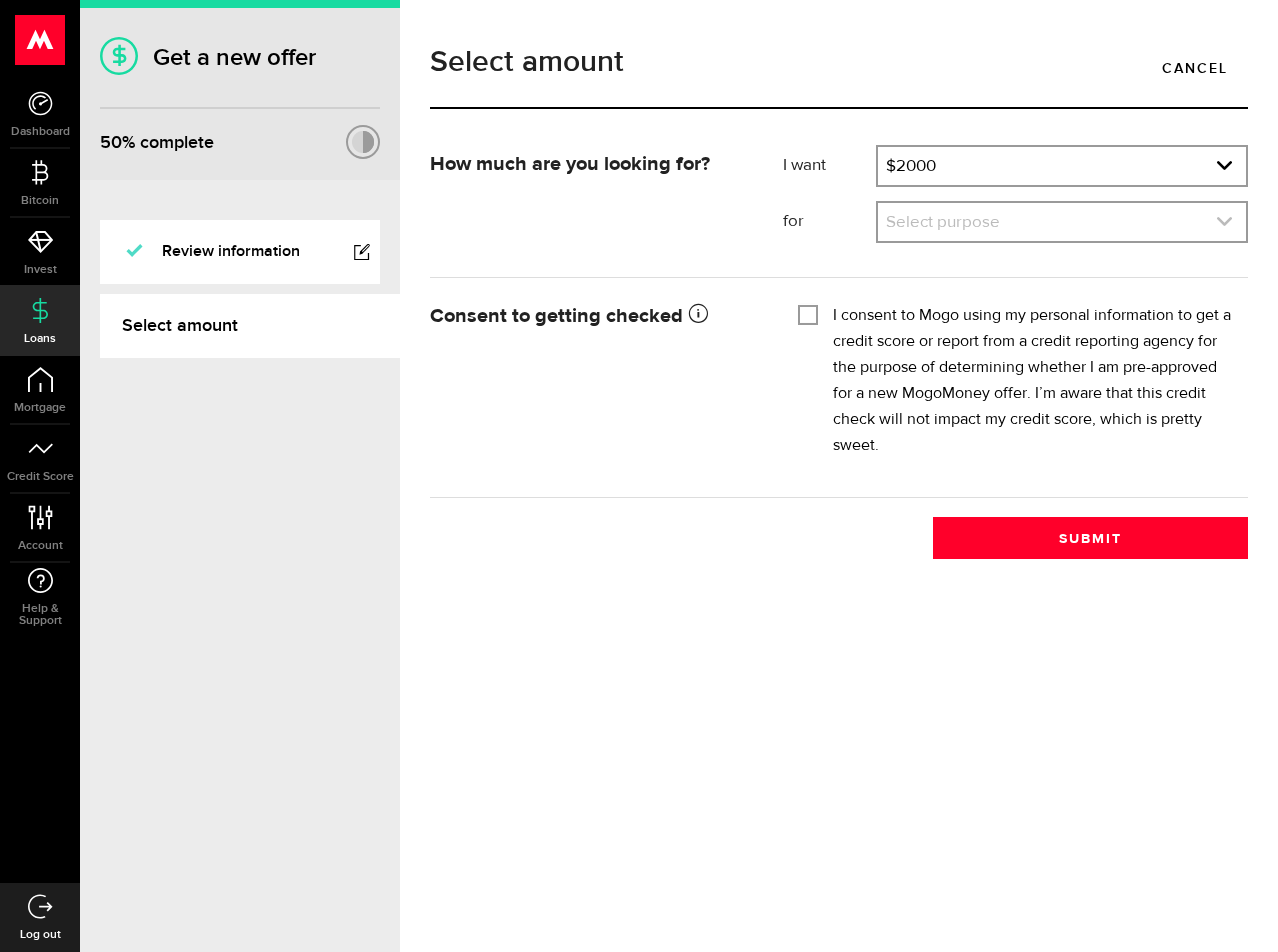 click at bounding box center [1062, 222] 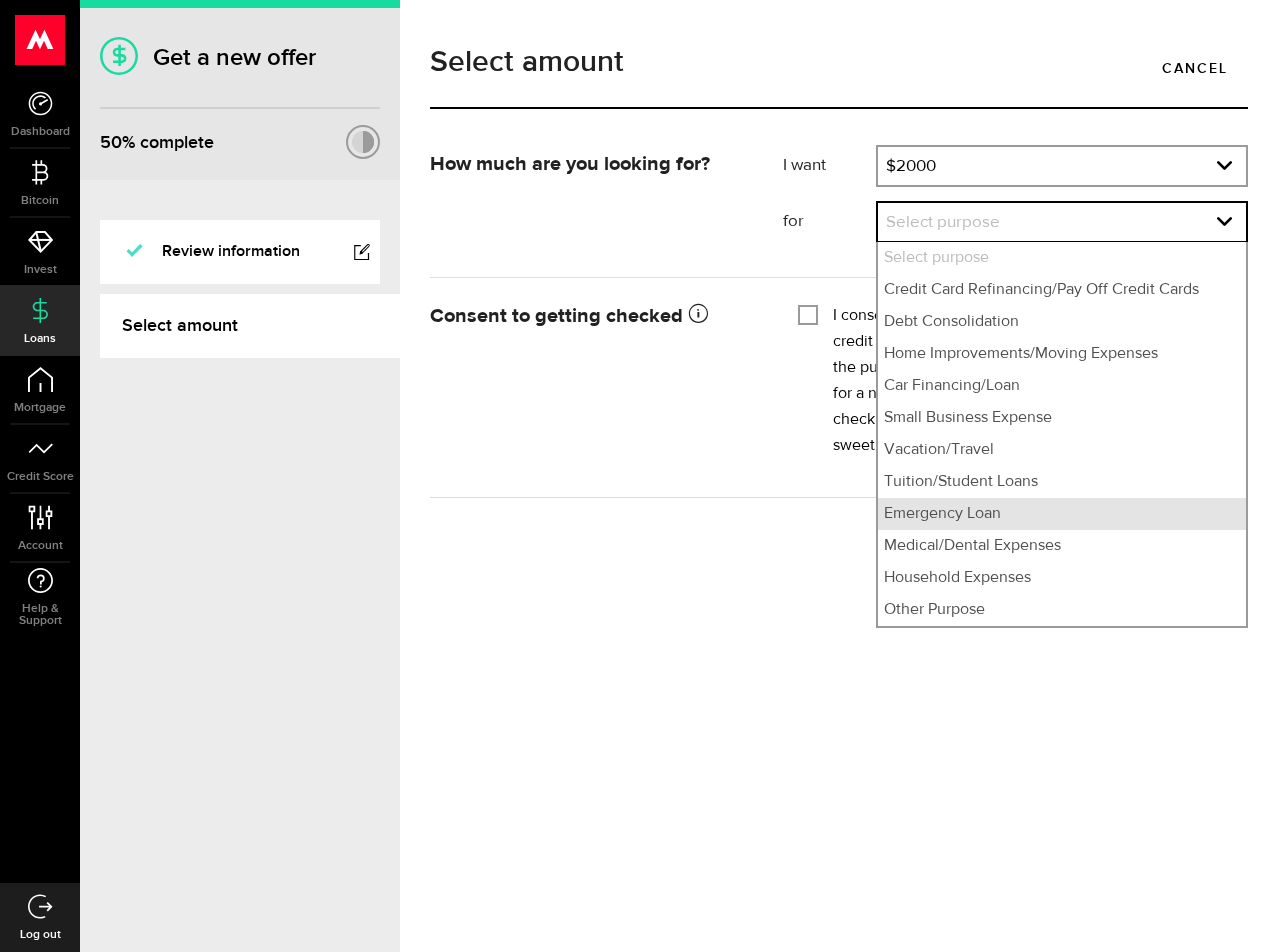 click on "Emergency Loan" at bounding box center [1062, 514] 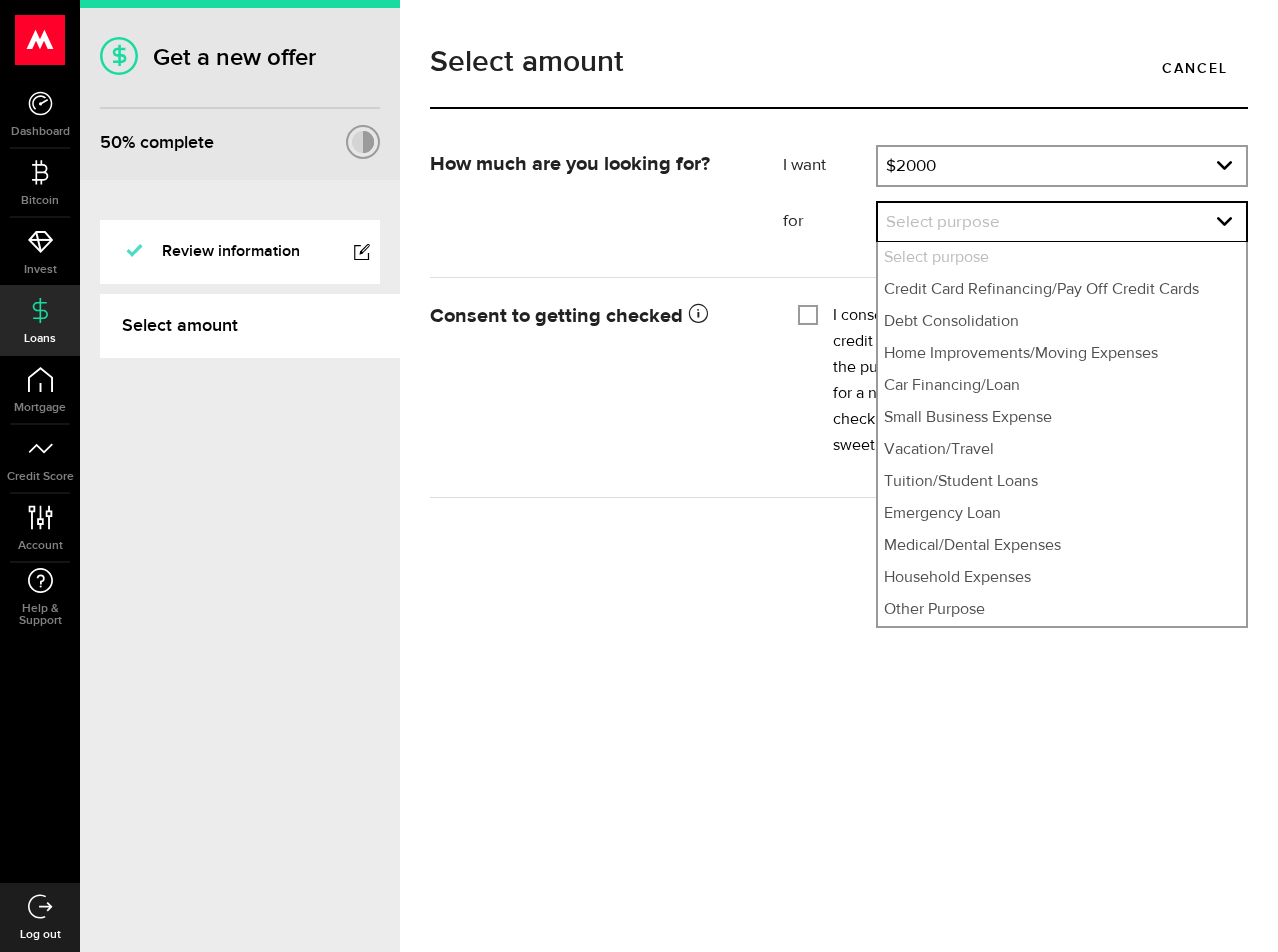 select on "Emergency Loan" 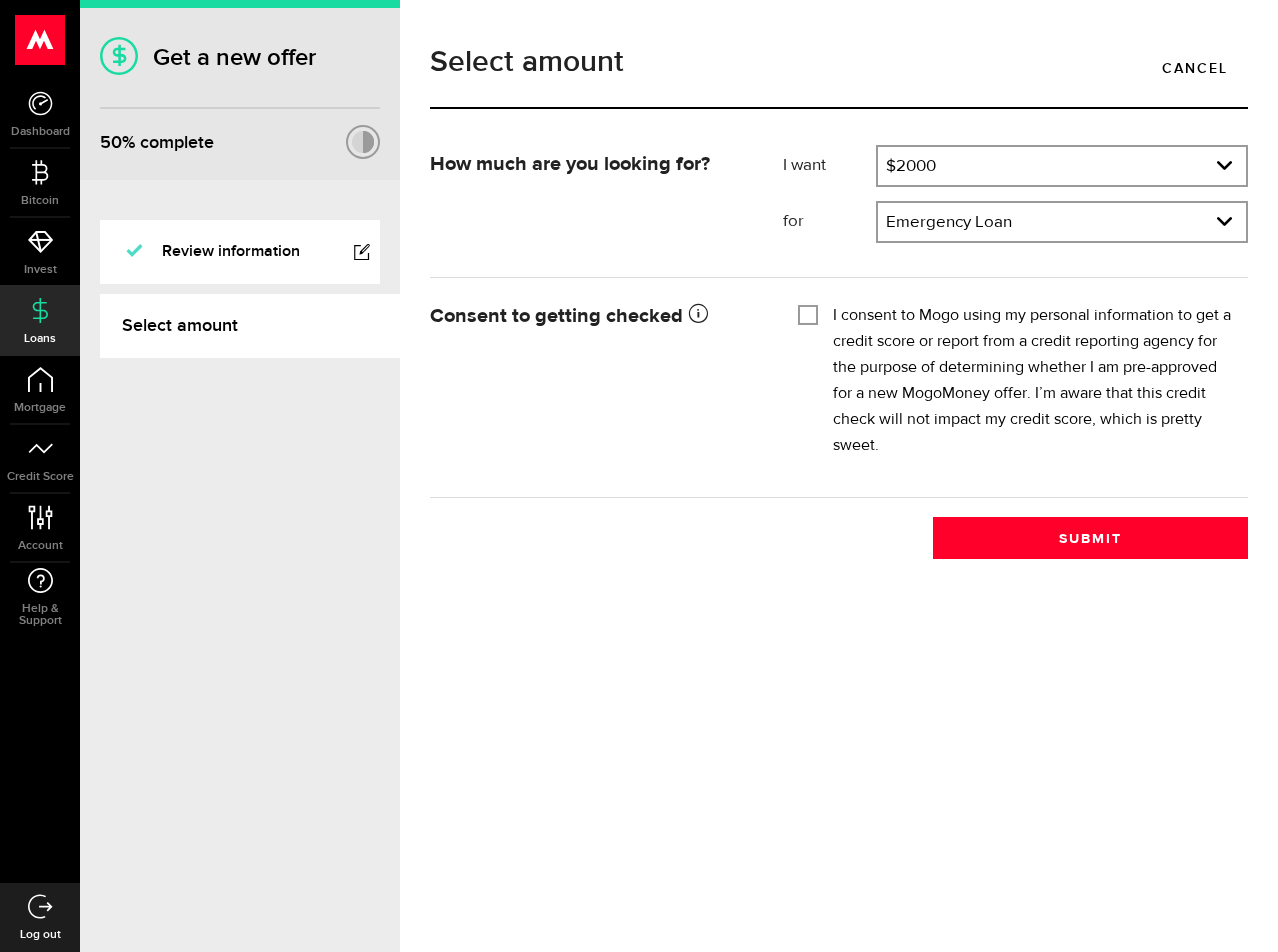 click on "I consent to Mogo using my personal information to get a credit score or report from a credit reporting agency for the purpose of determining whether I am pre-approved for a new MogoMoney offer. I’m aware that this credit check will not impact my credit score, which is pretty sweet." at bounding box center (1015, 381) 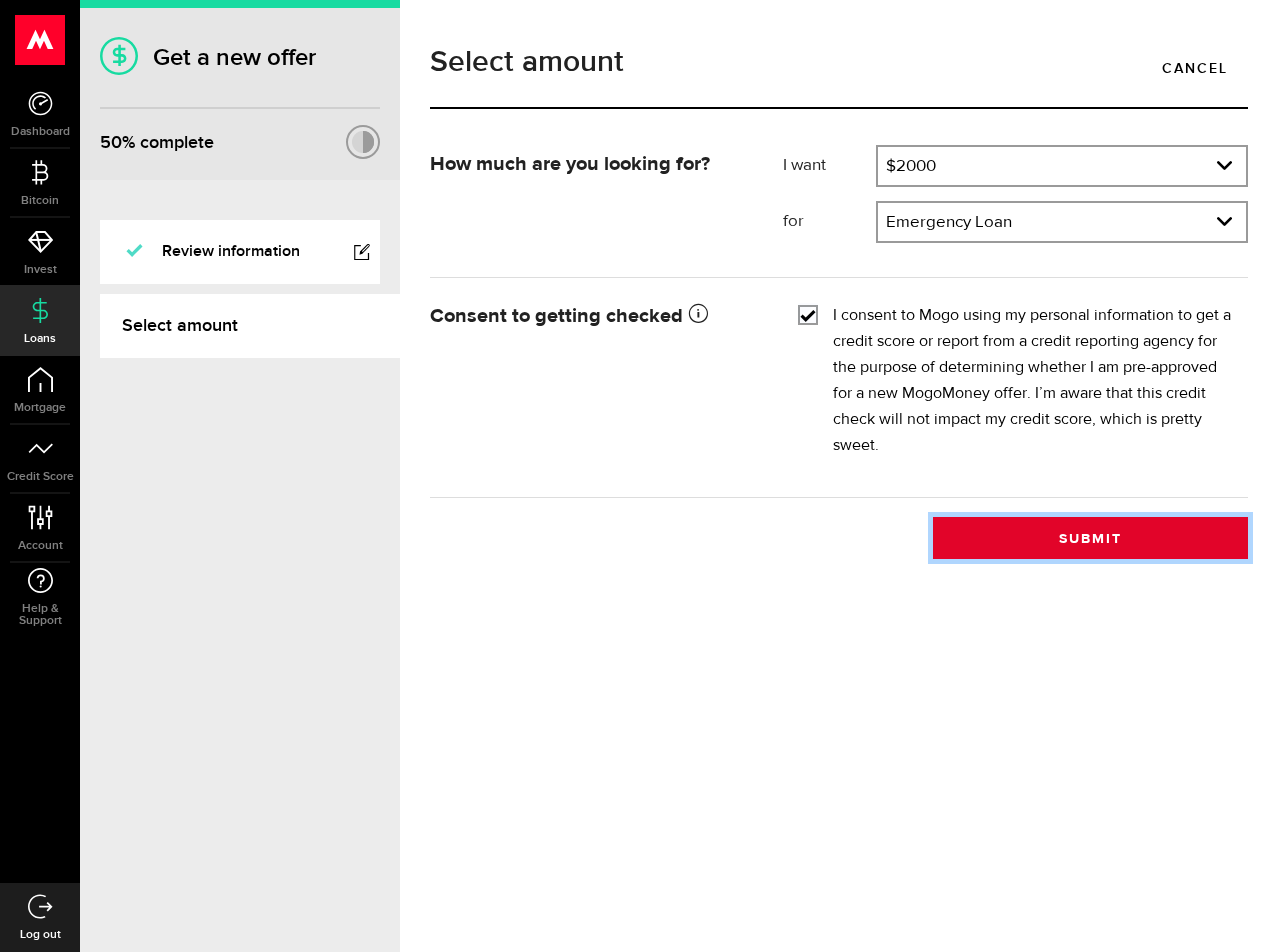 click on "Submit" at bounding box center (1090, 538) 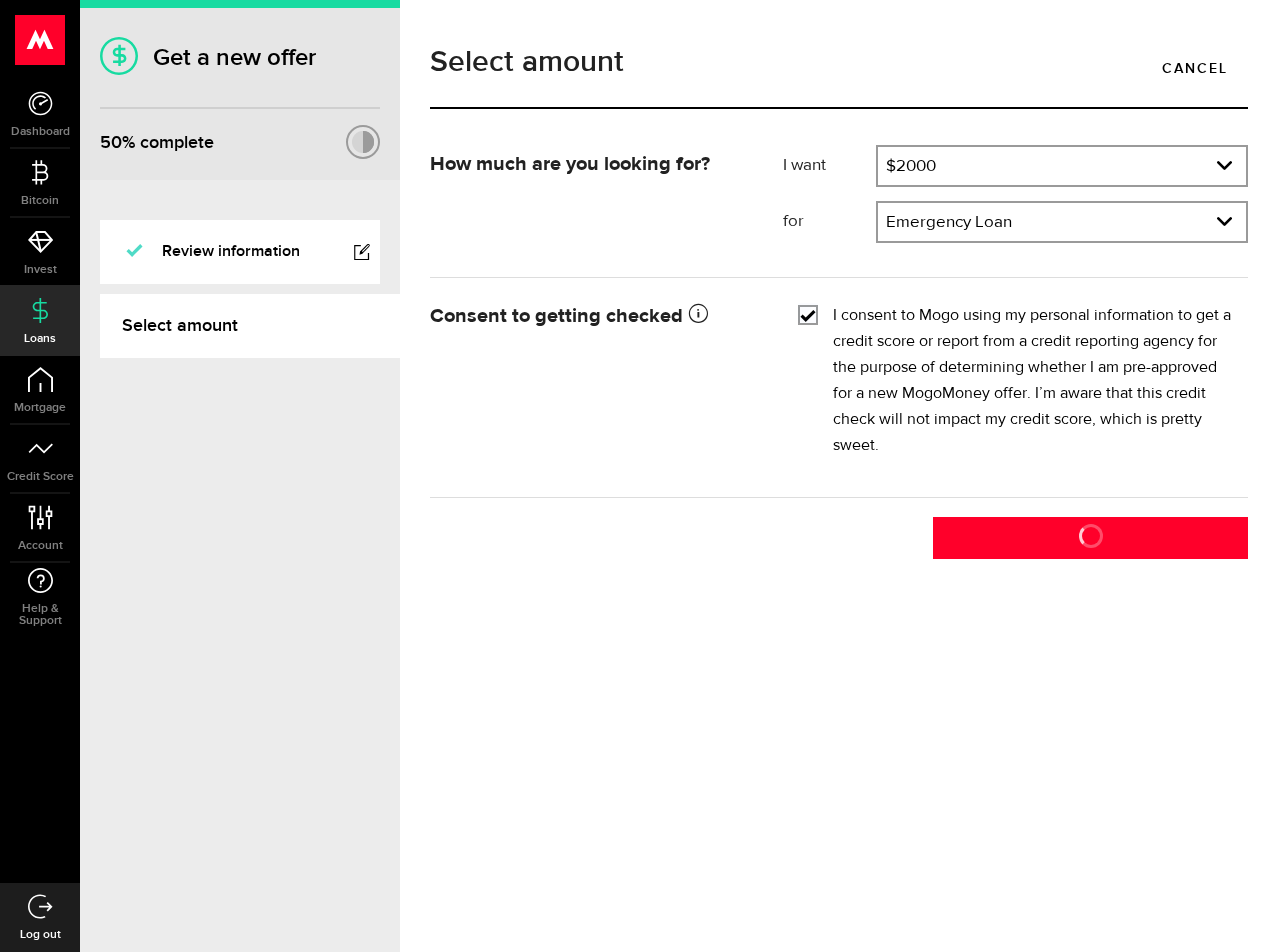 click on "Select amount Cancel How much are you looking for? I want Amount How much credit would you like? $[AMOUNT] Amount $[AMOUNT] $[AMOUNT] $[AMOUNT] $[AMOUNT] $[AMOUNT] $[AMOUNT] $[AMOUNT] $[AMOUNT] $[AMOUNT] $[AMOUNT] $[AMOUNT] $[AMOUNT] $[AMOUNT] $[AMOUNT] $[AMOUNT] $[AMOUNT] $[AMOUNT] $[AMOUNT] $[AMOUNT] $[AMOUNT] $[AMOUNT] $[AMOUNT] $[AMOUNT] $[AMOUNT] $[AMOUNT] $[AMOUNT] $[AMOUNT] $[AMOUNT] $[AMOUNT] $[AMOUNT] $[AMOUNT] $[AMOUNT] $[AMOUNT] $[AMOUNT] for Select purpose What would you be using it for? Emergency Loan Select purpose Credit Card Refinancing/Pay Off Credit Cards Debt Consolidation Home Improvements/Moving Expenses Car Financing/Loan Small Business Expense Vacation/Travel Tuition/Student Loans Emergency Loan Medical/Dental Expenses Household Expenses Other Purpose Select purpose Credit Card Refinancing/Pay Off Credit Cards Debt Consolidation Vacation/Travel" at bounding box center [839, 476] 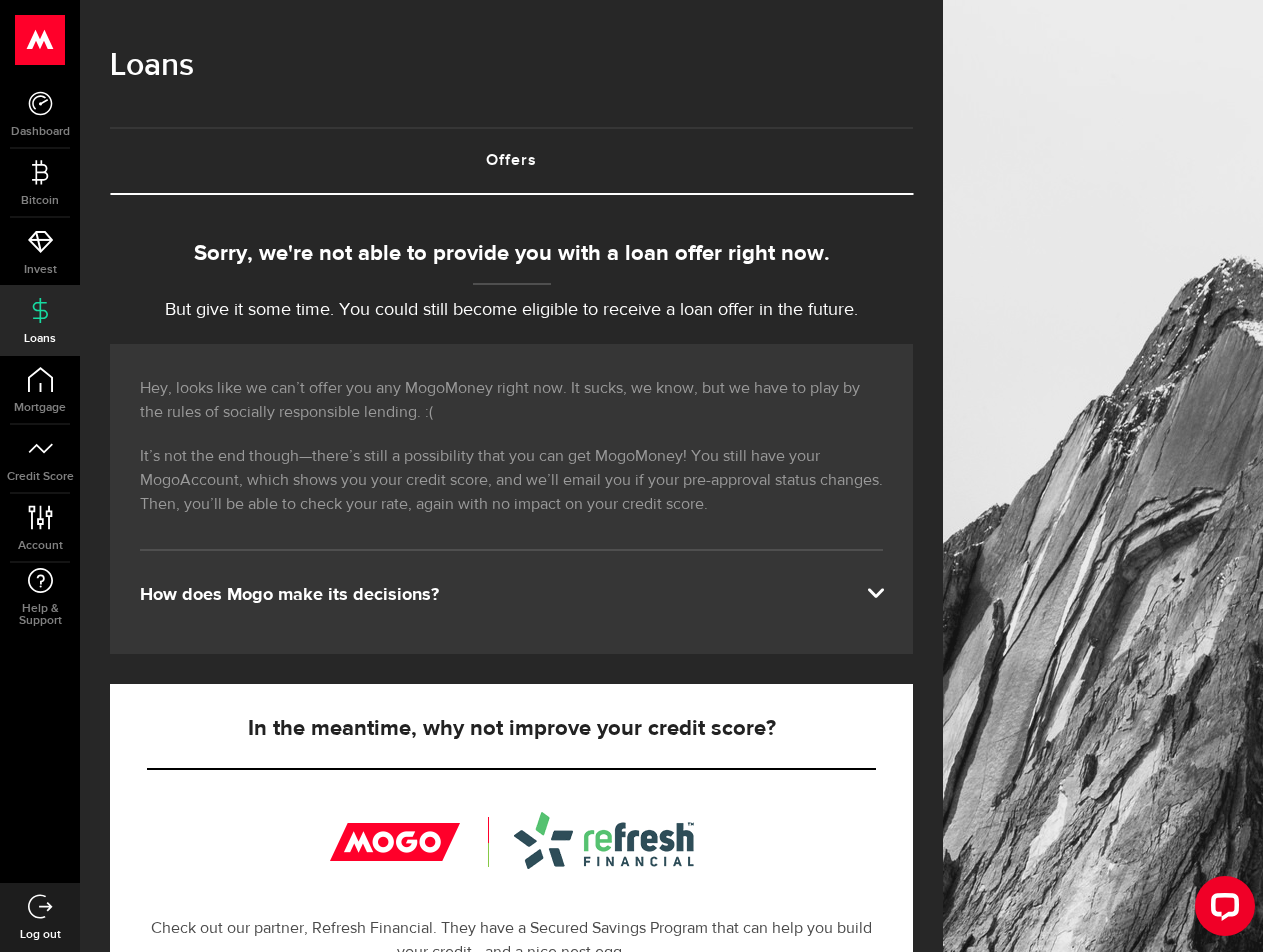 click on "Hey, looks like we can’t offer you any MogoMoney right now. It sucks, we know, but we have to play by the rules of socially responsible lending. :(" at bounding box center [511, 401] 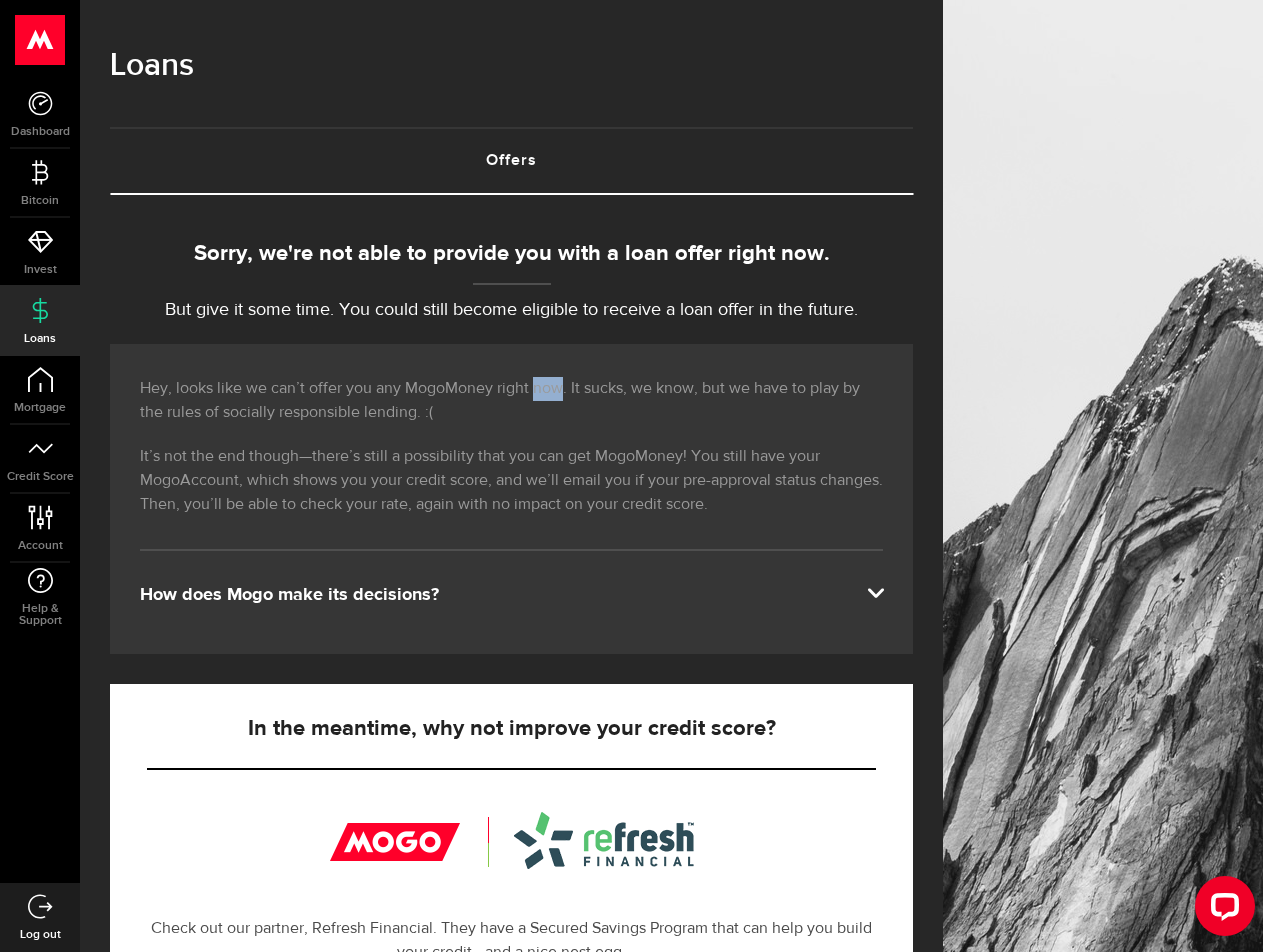 click on "Hey, looks like we can’t offer you any MogoMoney right now. It sucks, we know, but we have to play by the rules of socially responsible lending. :(" at bounding box center [511, 401] 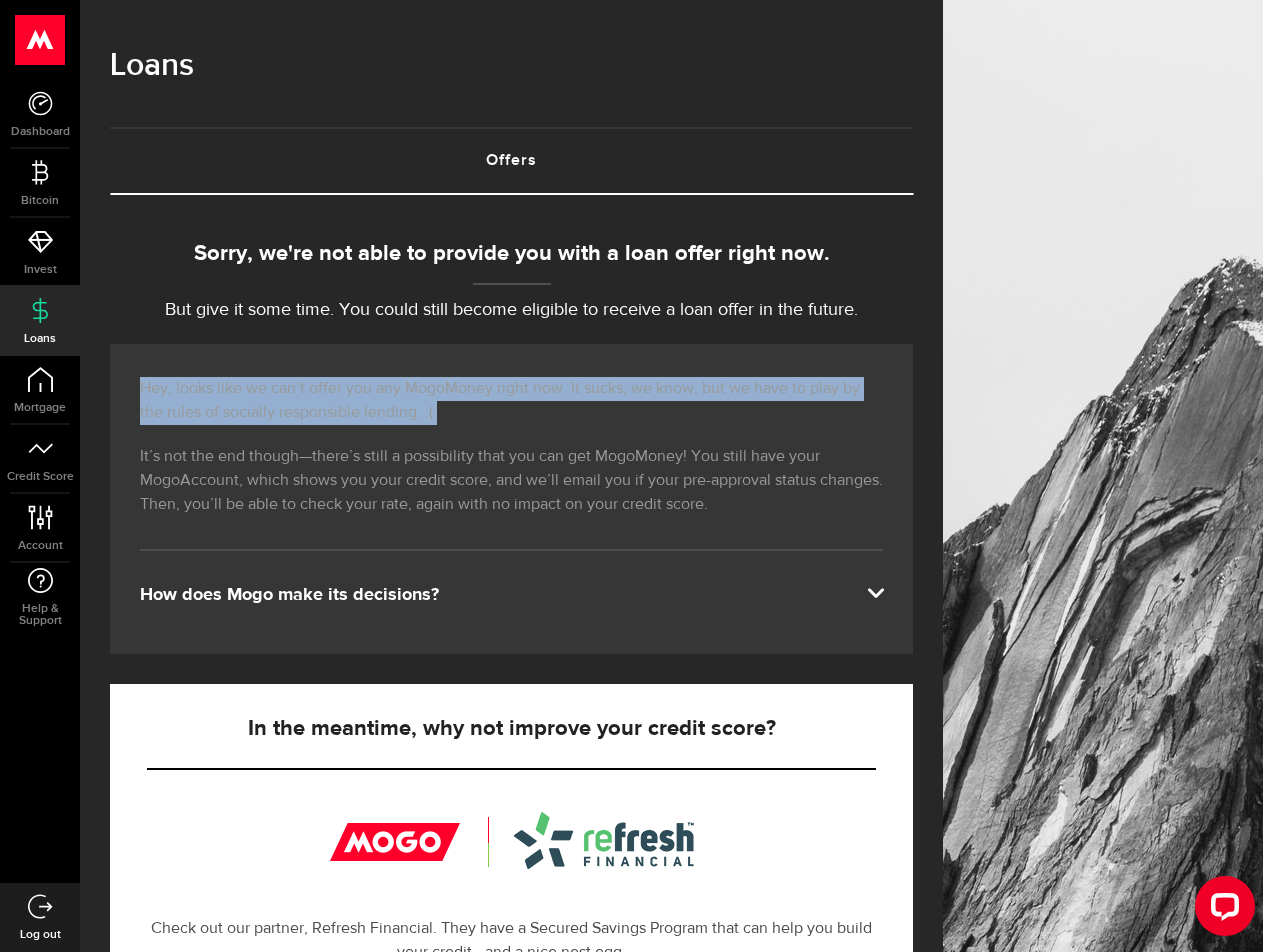 click on "Hey, looks like we can’t offer you any MogoMoney right now. It sucks, we know, but we have to play by the rules of socially responsible lending. :(" at bounding box center (511, 401) 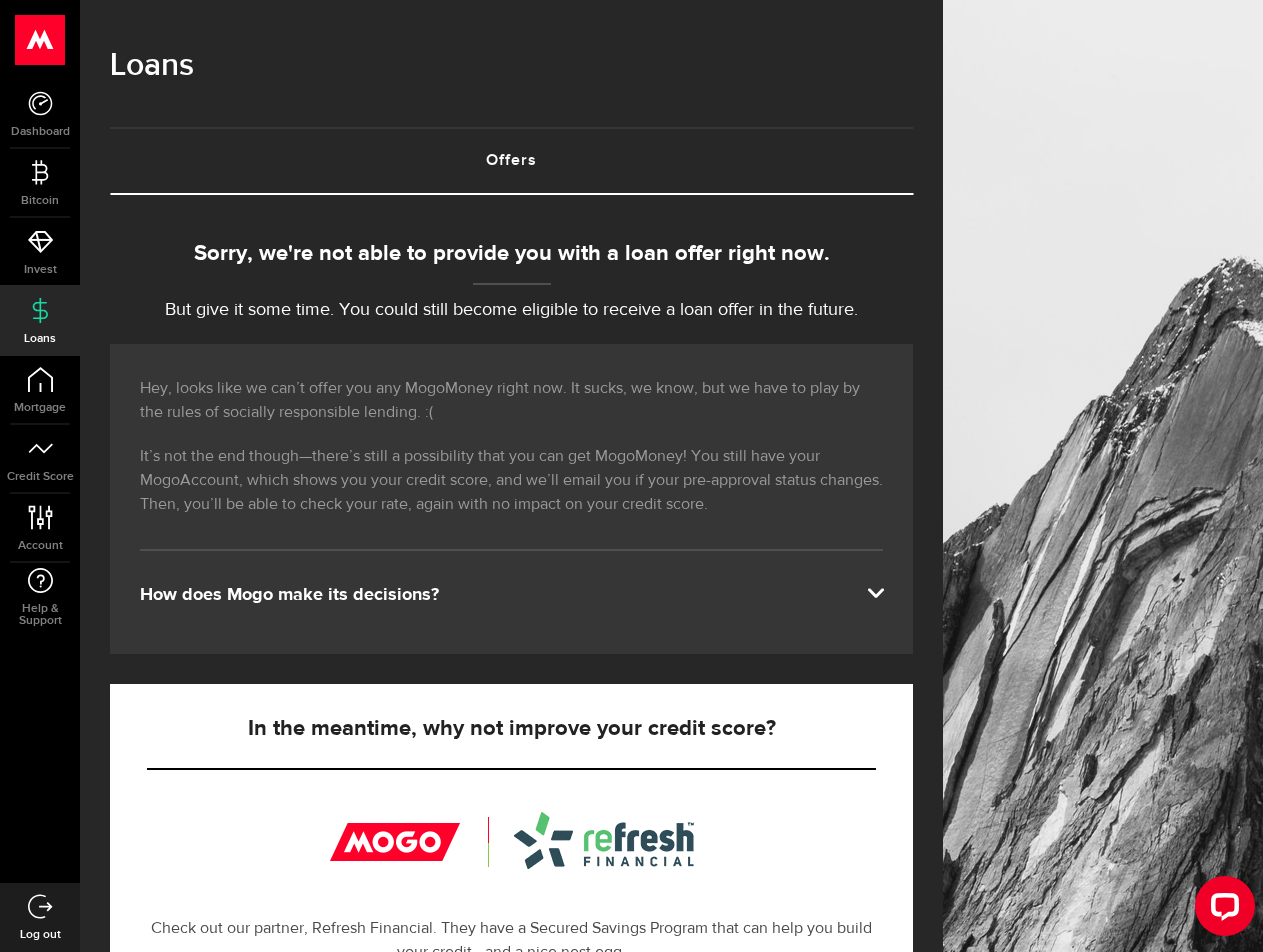 click at bounding box center (875, 591) 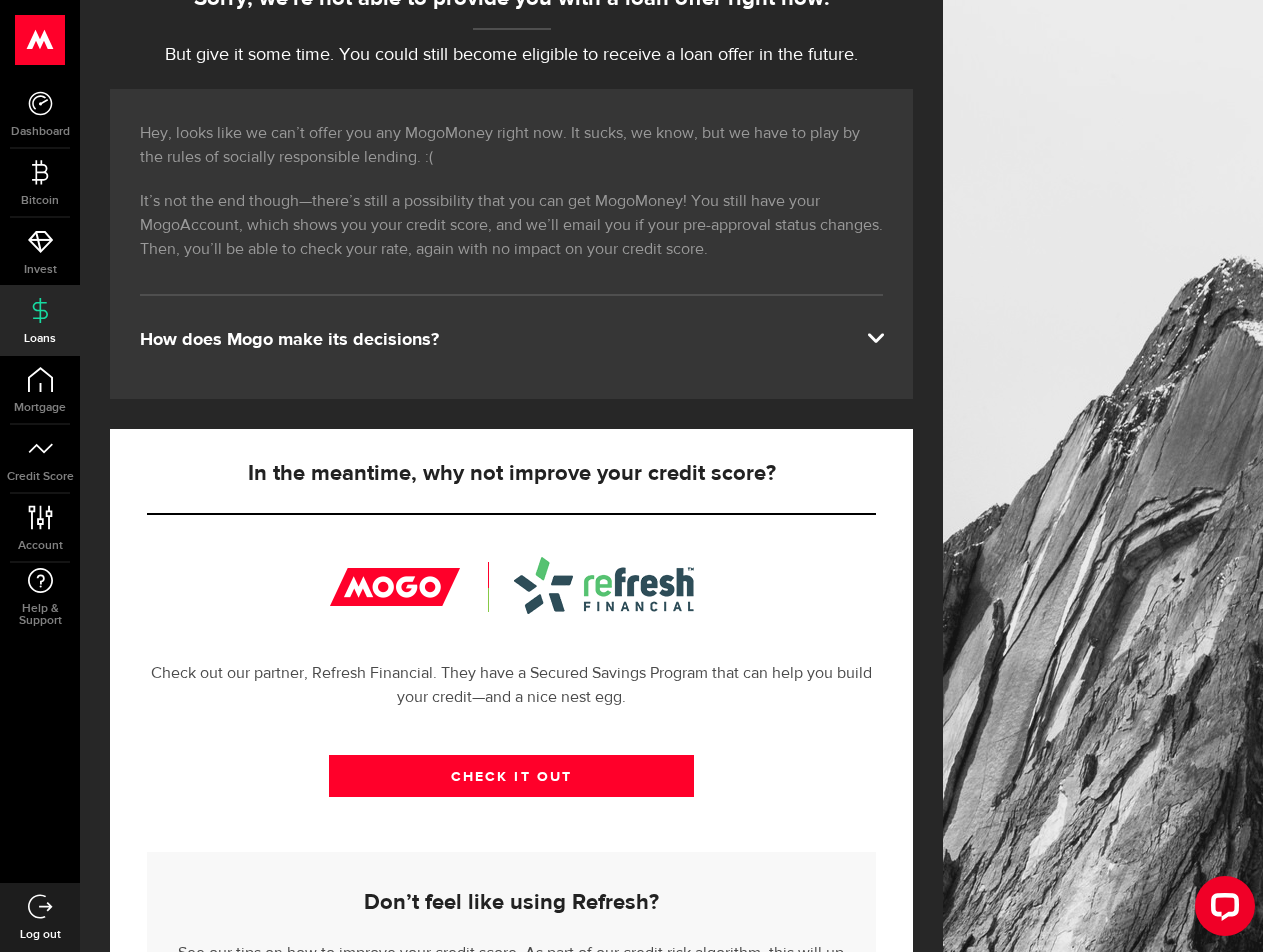 scroll, scrollTop: 400, scrollLeft: 0, axis: vertical 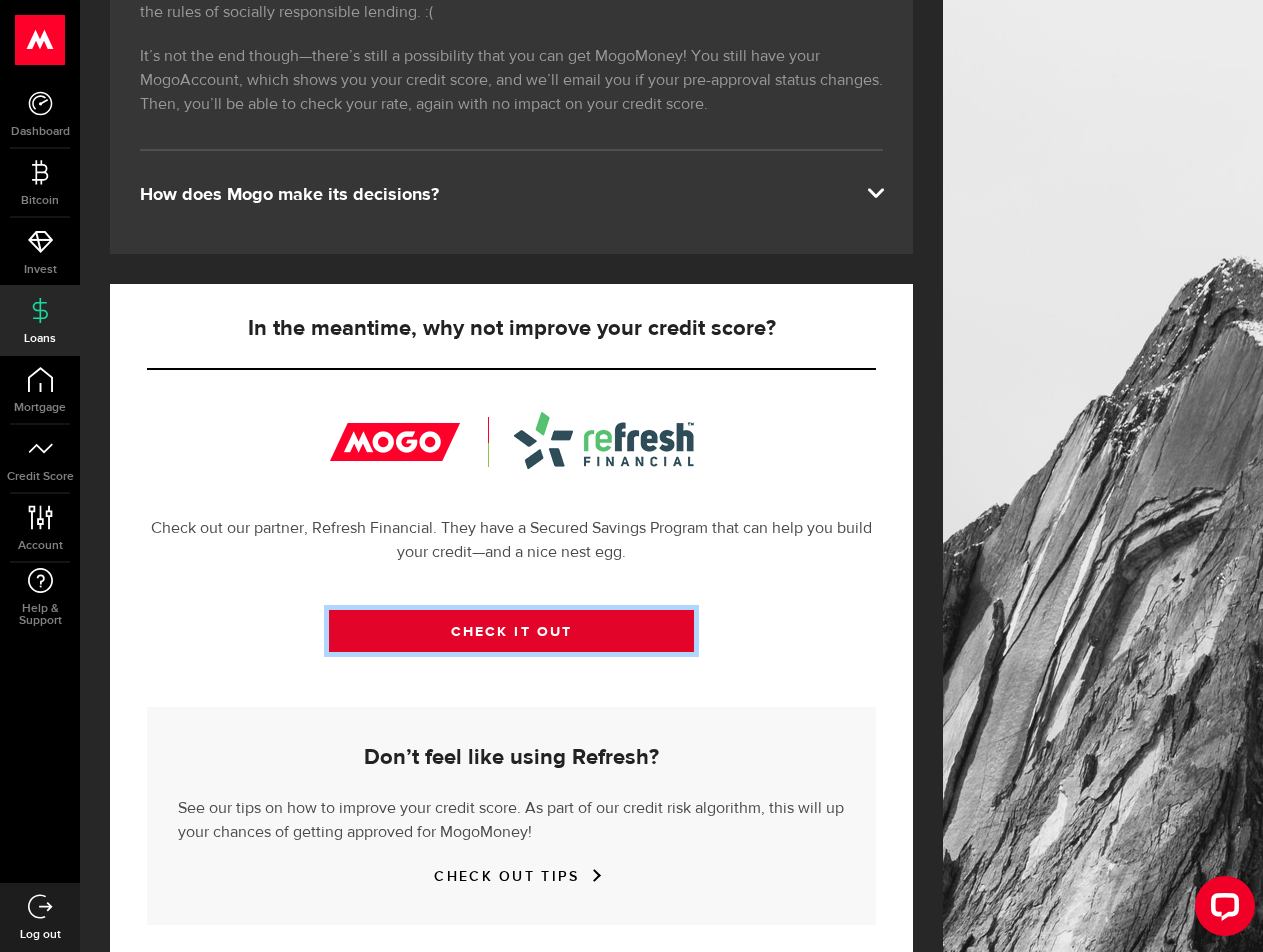 click on "CHECK IT OUT" at bounding box center (511, 631) 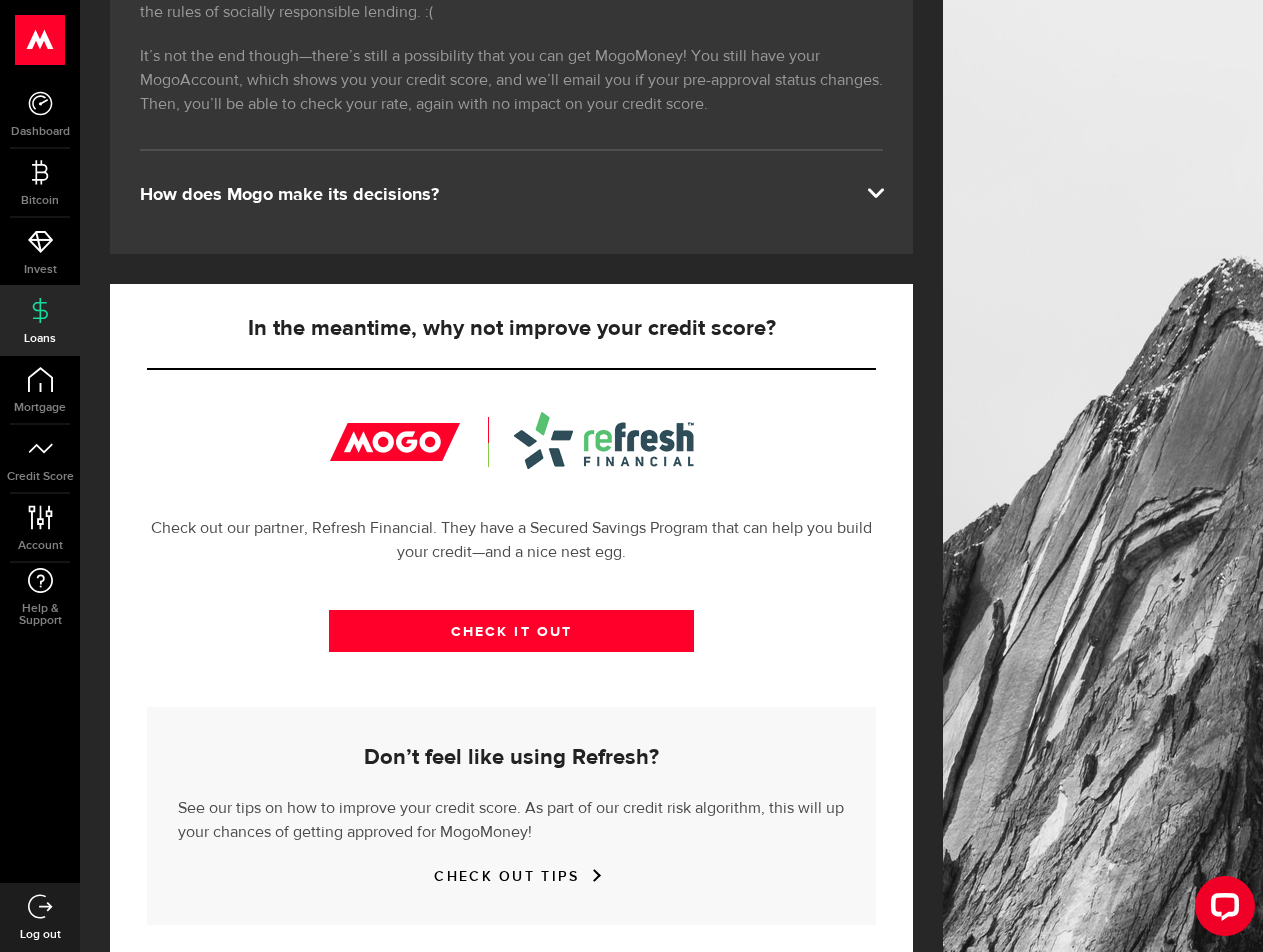 drag, startPoint x: 566, startPoint y: 148, endPoint x: 53, endPoint y: 450, distance: 595.29236 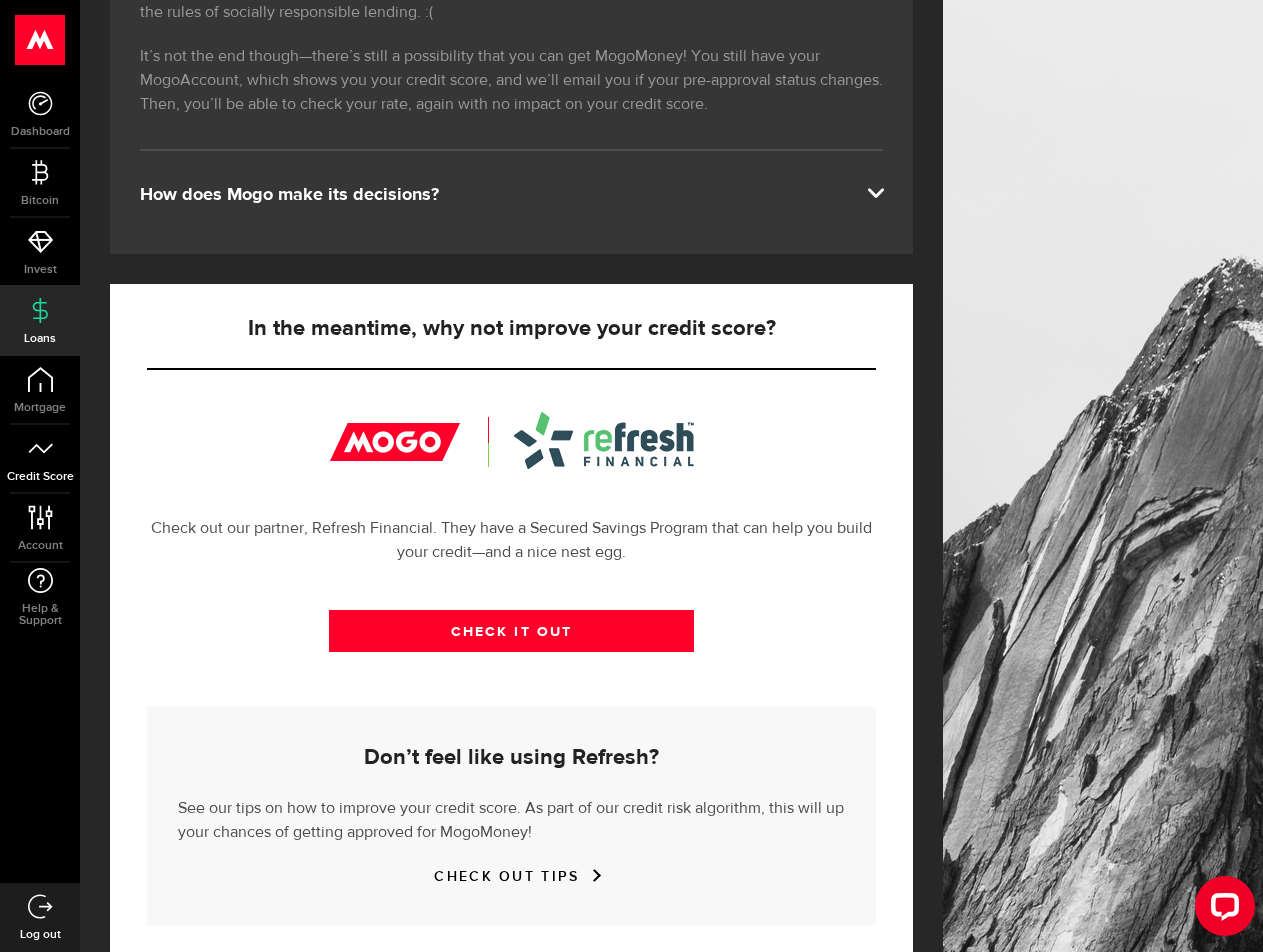 click on "Credit Score" at bounding box center [40, 459] 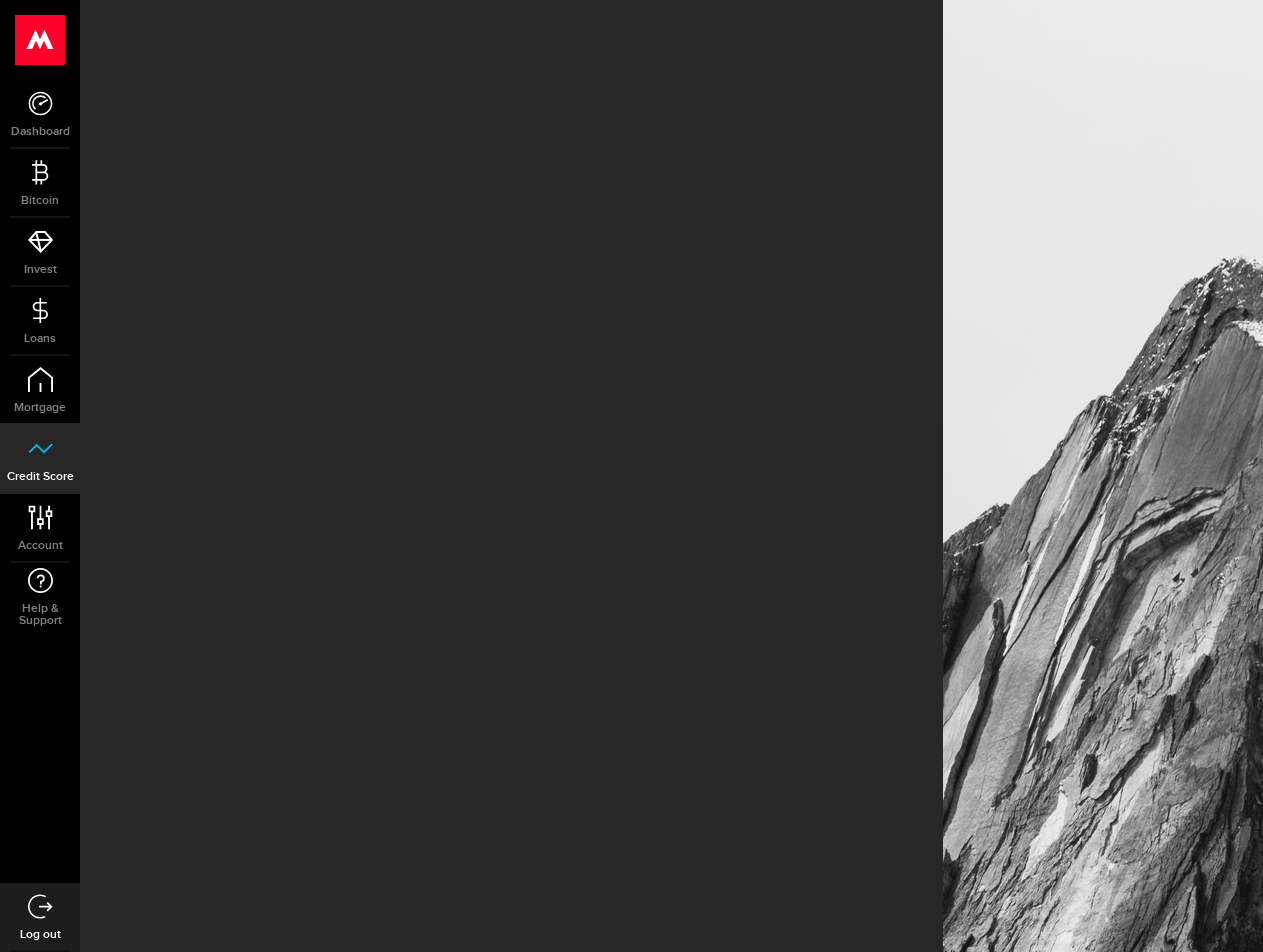 scroll, scrollTop: 0, scrollLeft: 0, axis: both 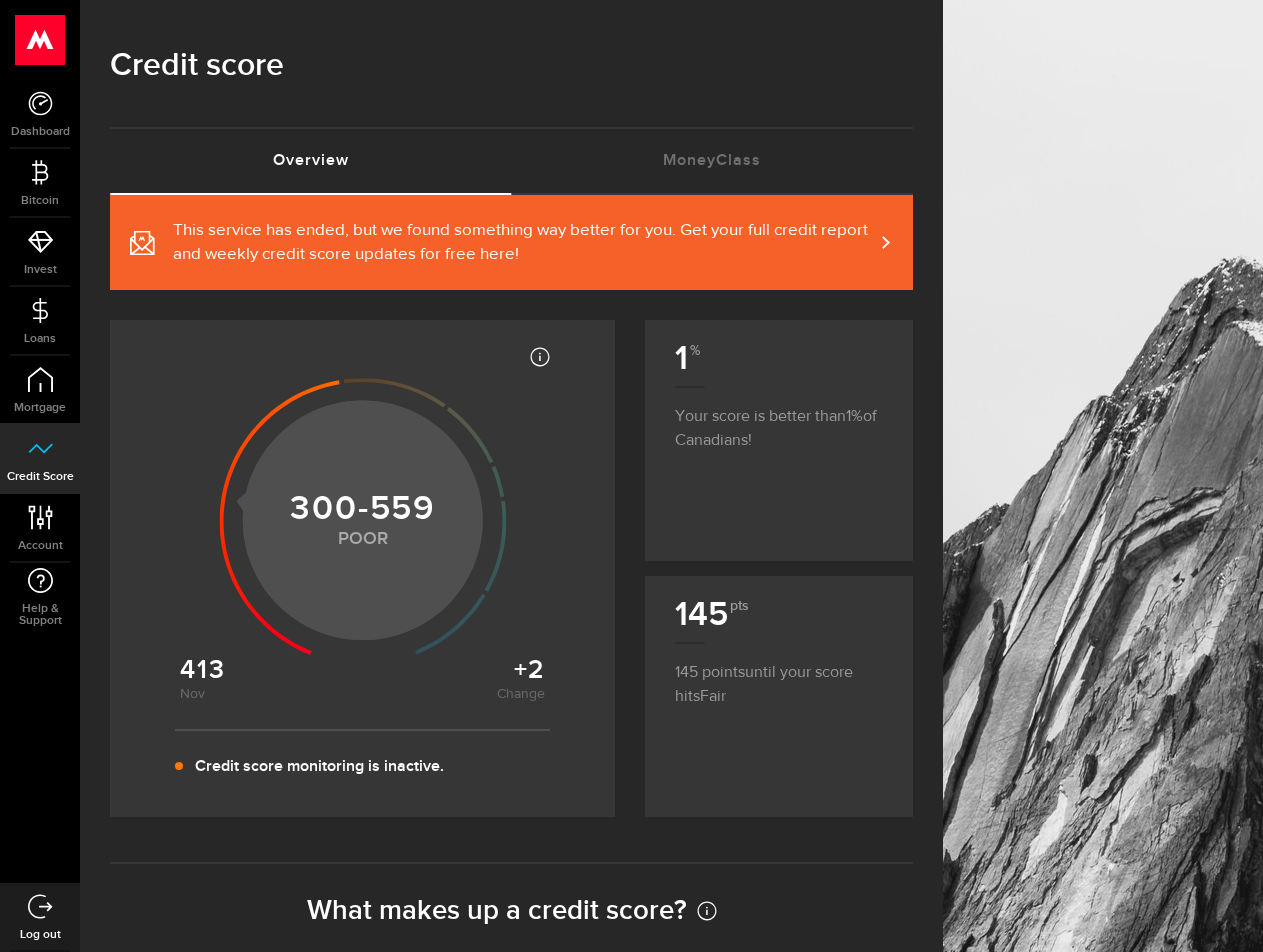 click 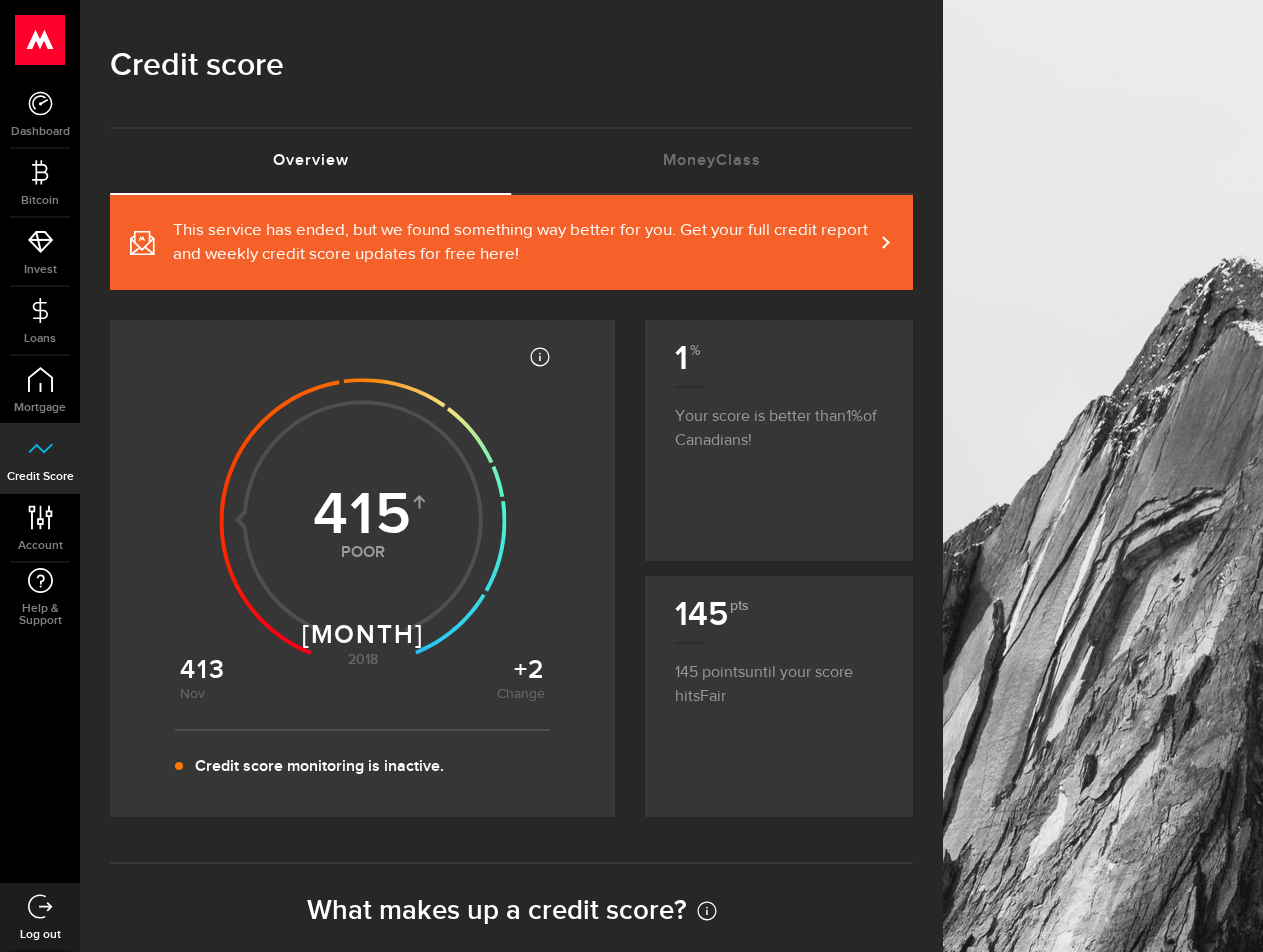 click on "This service has ended, but we found something way better for you. Get your full credit report and weekly credit score updates for free here!" at bounding box center (511, 242) 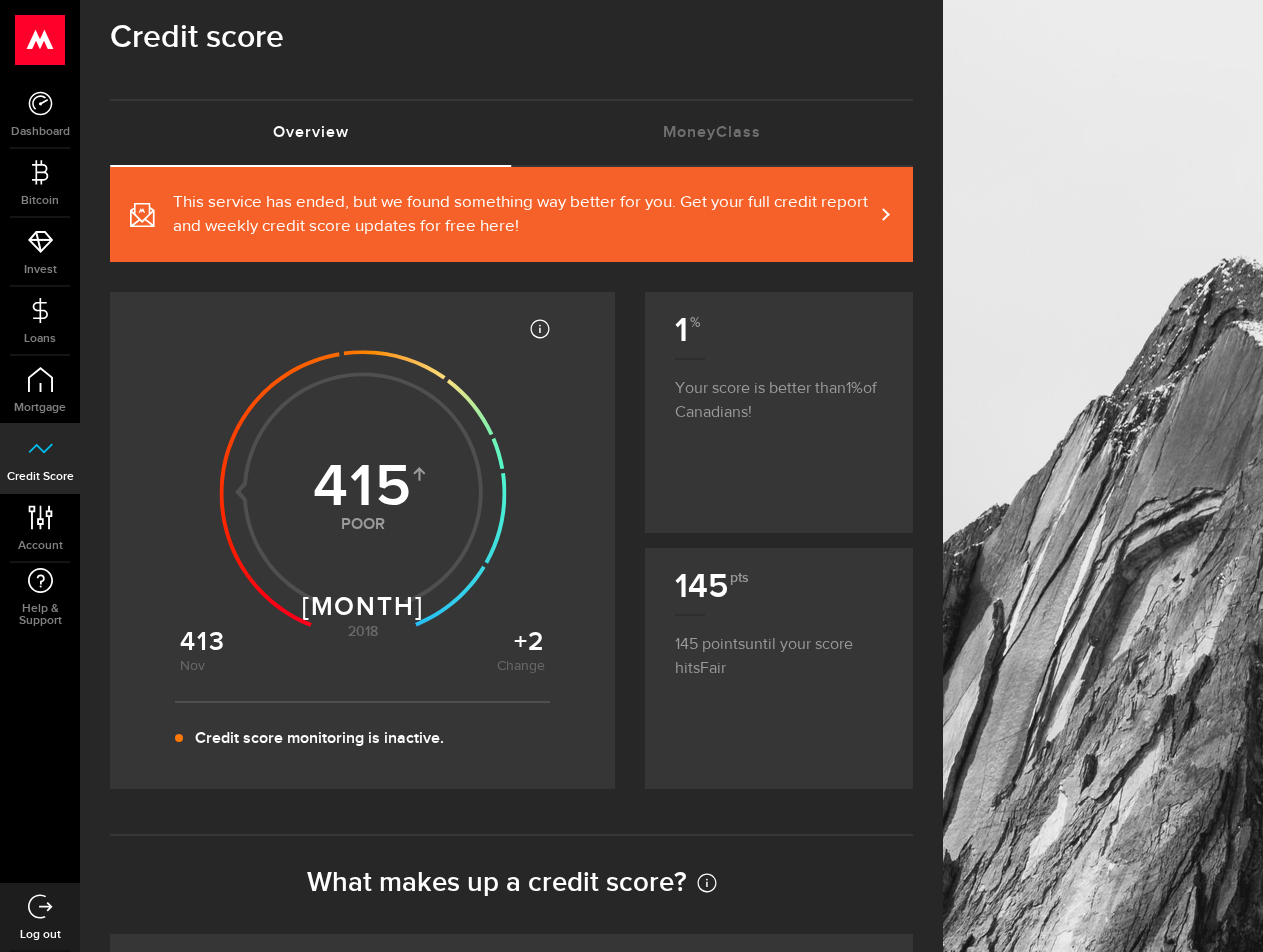 scroll, scrollTop: 0, scrollLeft: 0, axis: both 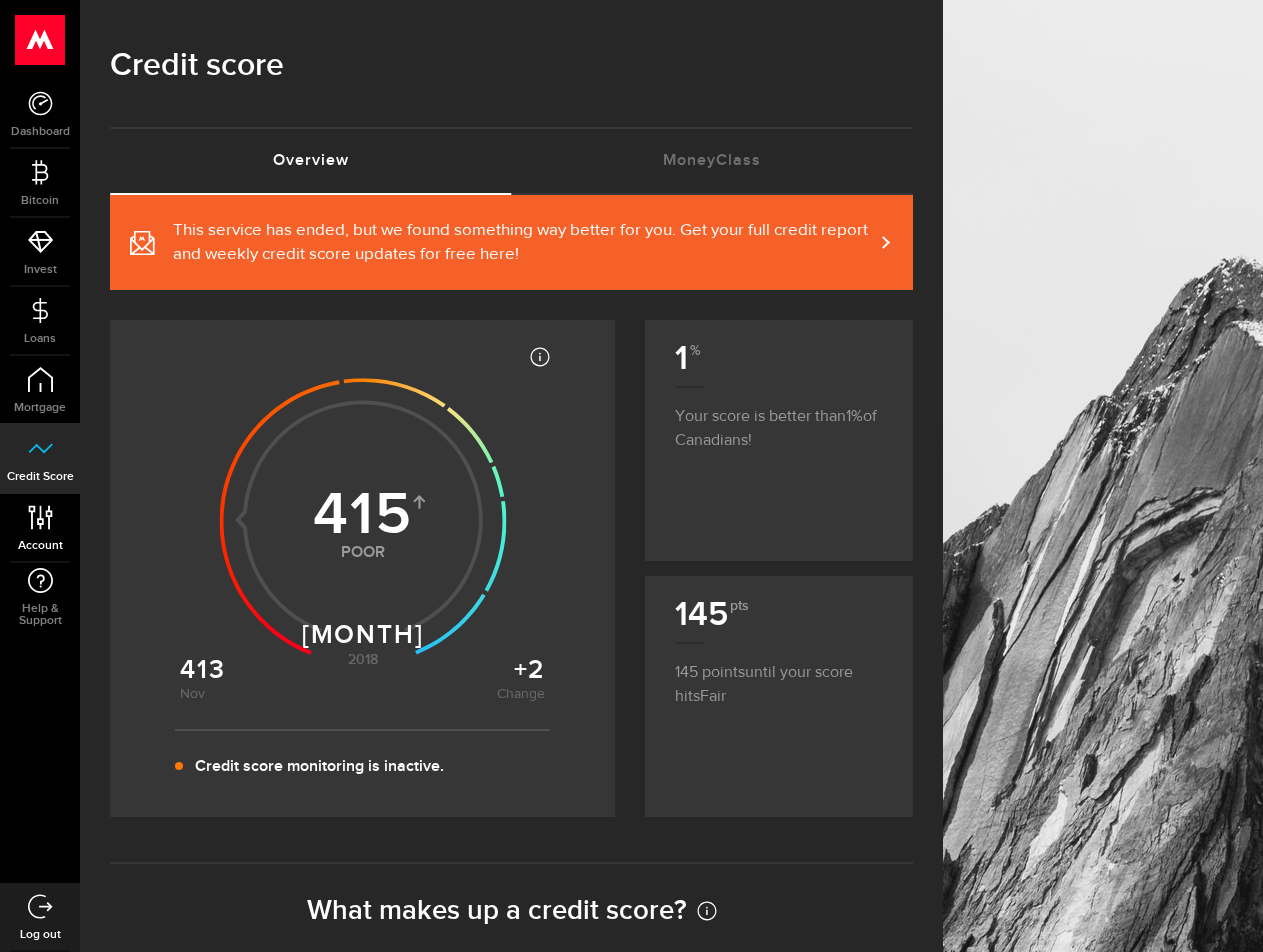 click 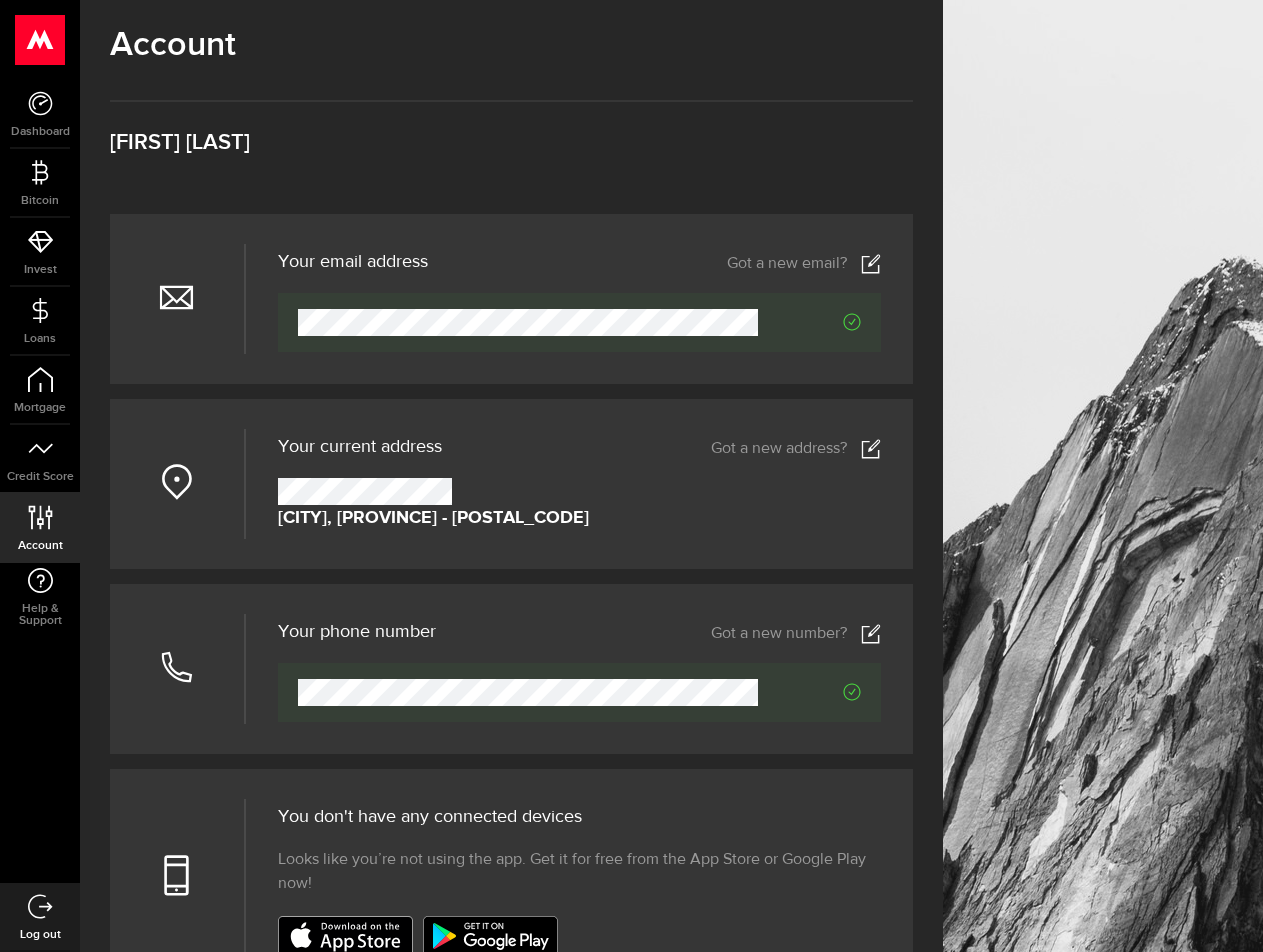 click 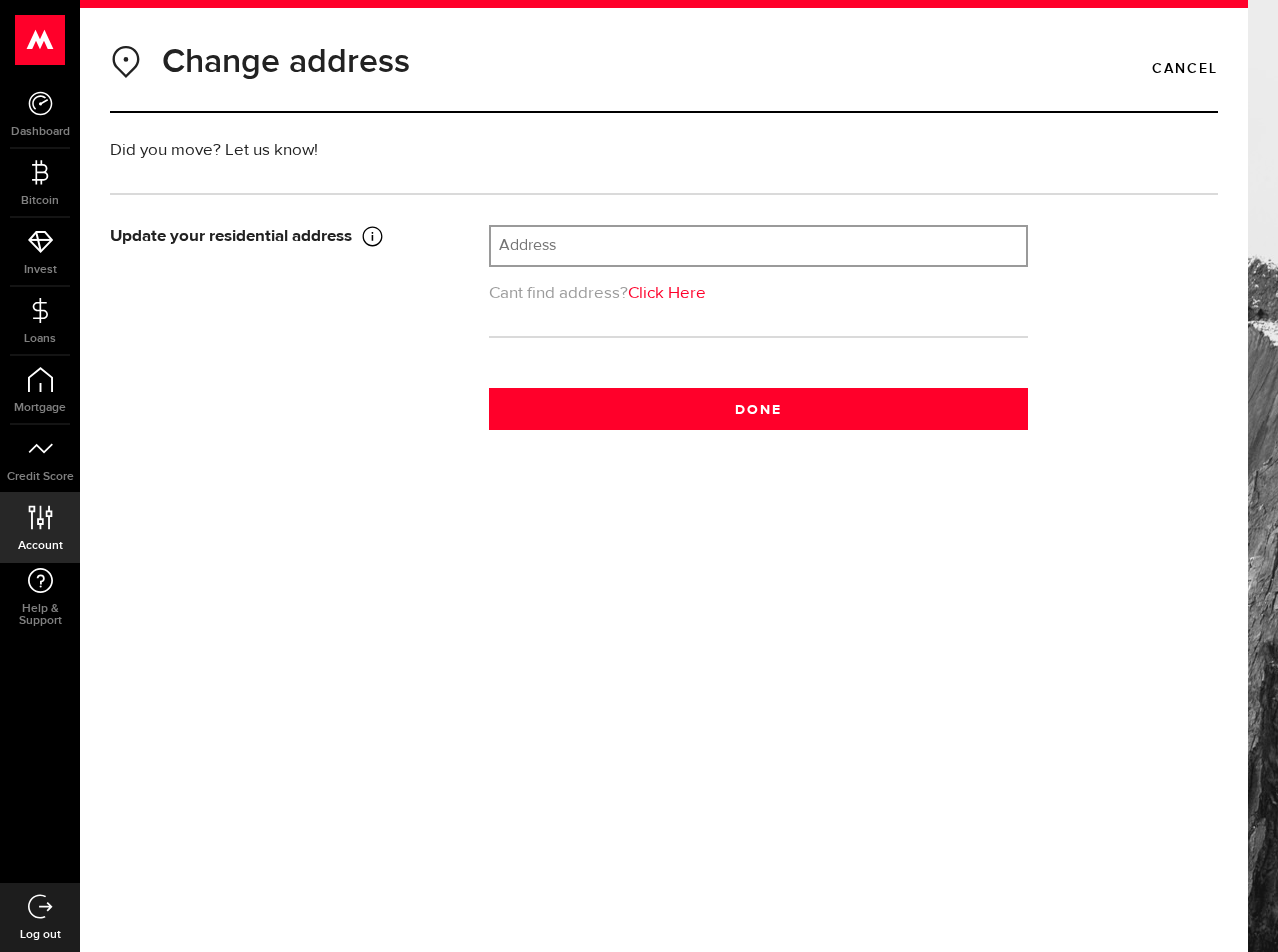click on "Update your residential address This has to be your current home address, it can't be a PO box address. Please enter address Cant find address?  Click Here  Confirm your address  What's your street number Street Number What's your street name Street Name Please enter a city City Please enter a valid suite Unit Province Please select a province Province Province Province Alberta British Columbia Ontario Manitoba New Brunswick Newfoundland and Labrador Nova Scotia Northwest Territories Nunavut Prince Edward Island Quebec Saskatchewan Yukon Province Alberta British Columbia Ontario Manitoba New Brunswick Newfoundland and Labrador Nova Scotia Northwest Territories Nunavut Prince Edward Island Quebec Saskatchewan Yukon Please enter a valid postal code Postal Code What's your country? Country residential Done" at bounding box center (664, 296) 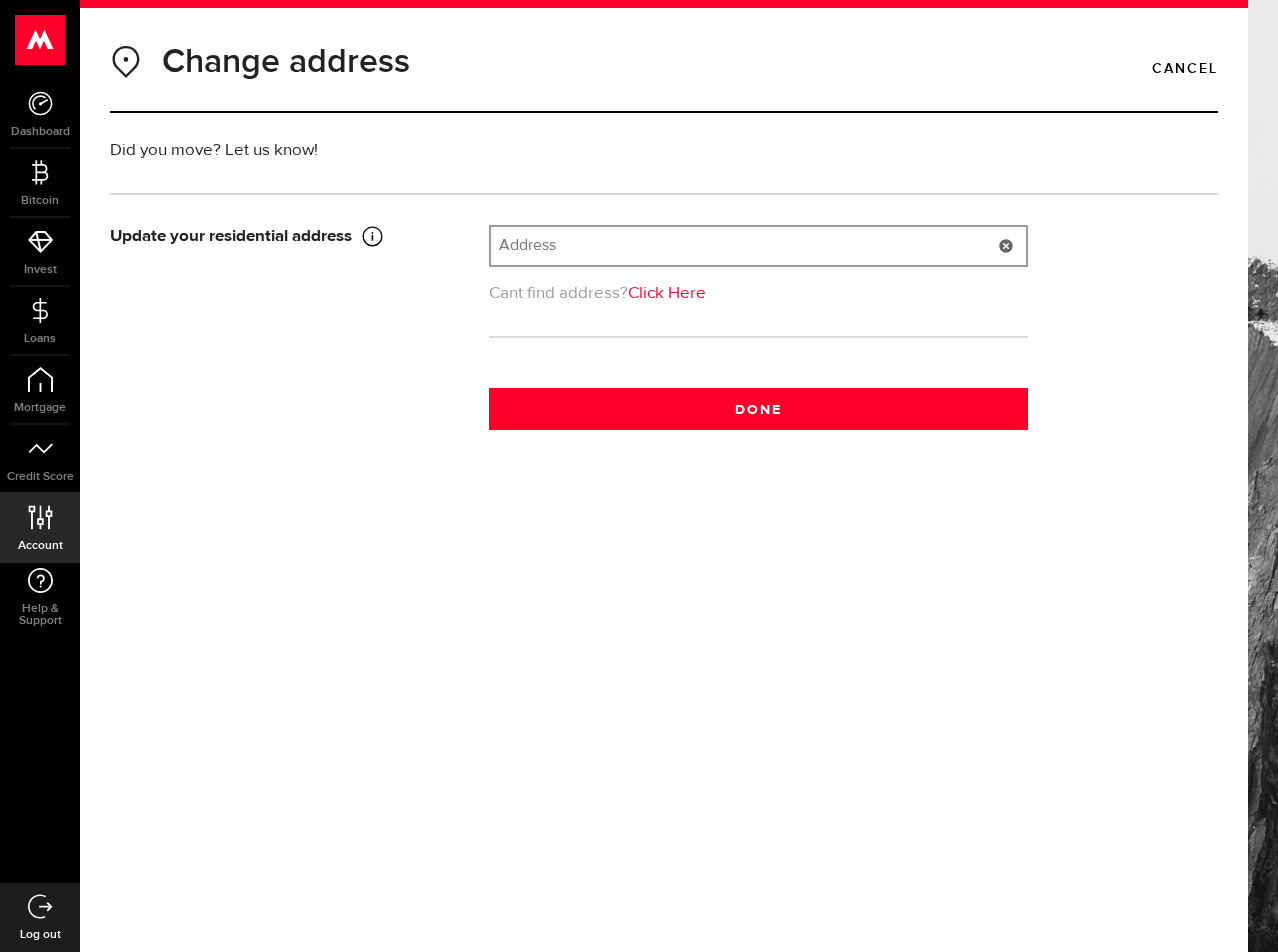 click at bounding box center [758, 246] 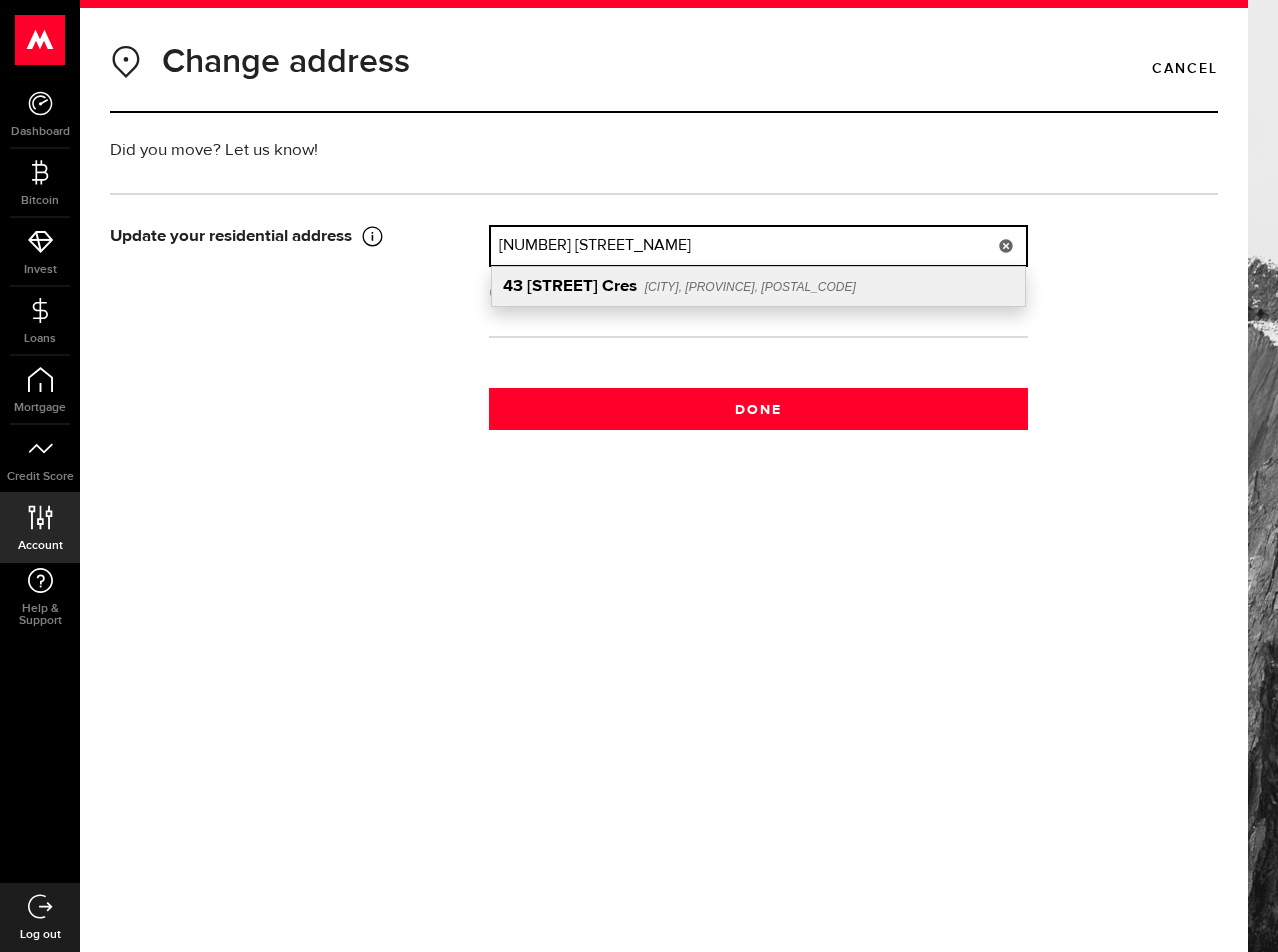 click on "[STREET] Cres" at bounding box center [582, 286] 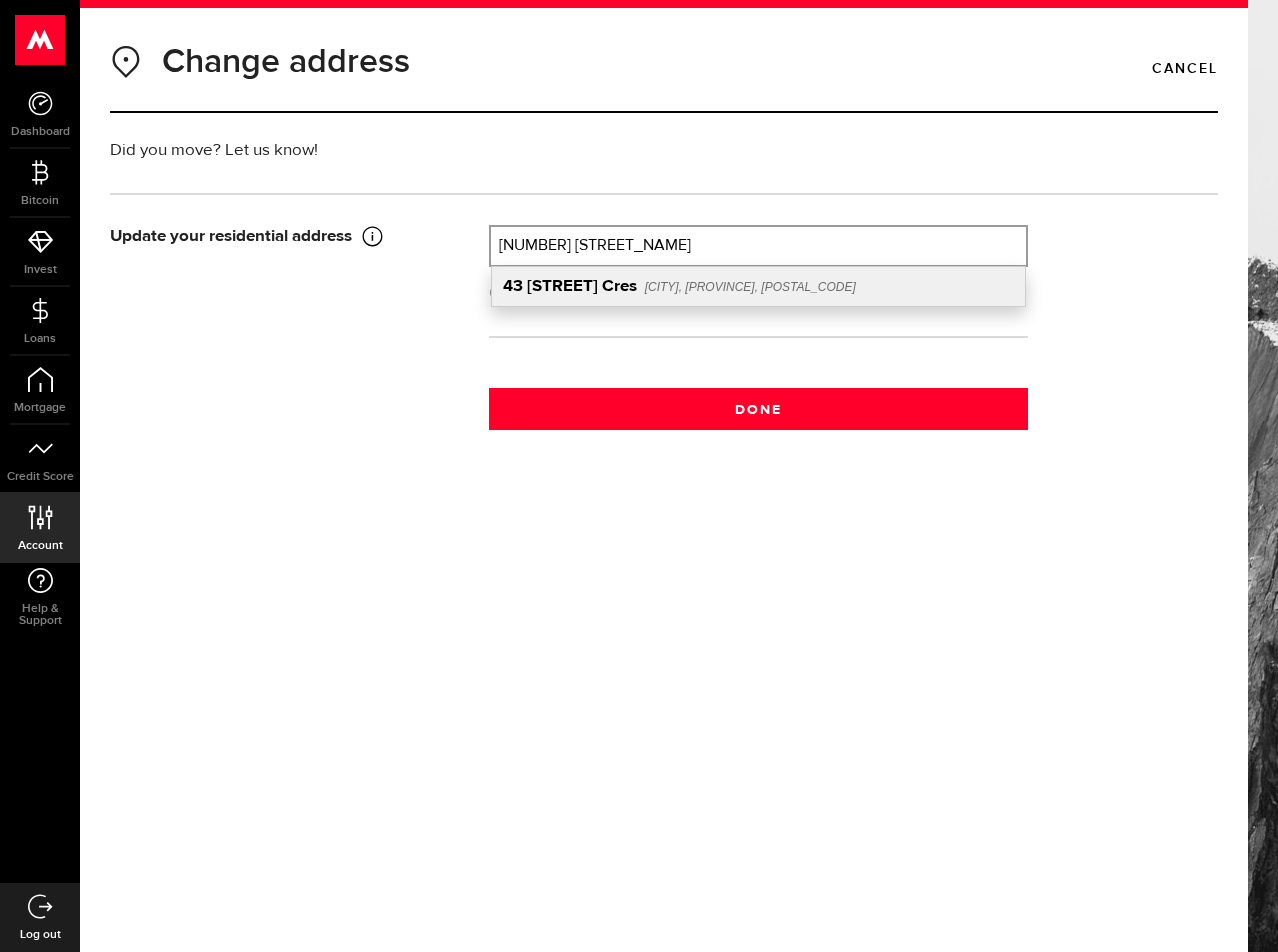 type on "[NUMBER] [STREET_NAME] [STREET_NAME]" 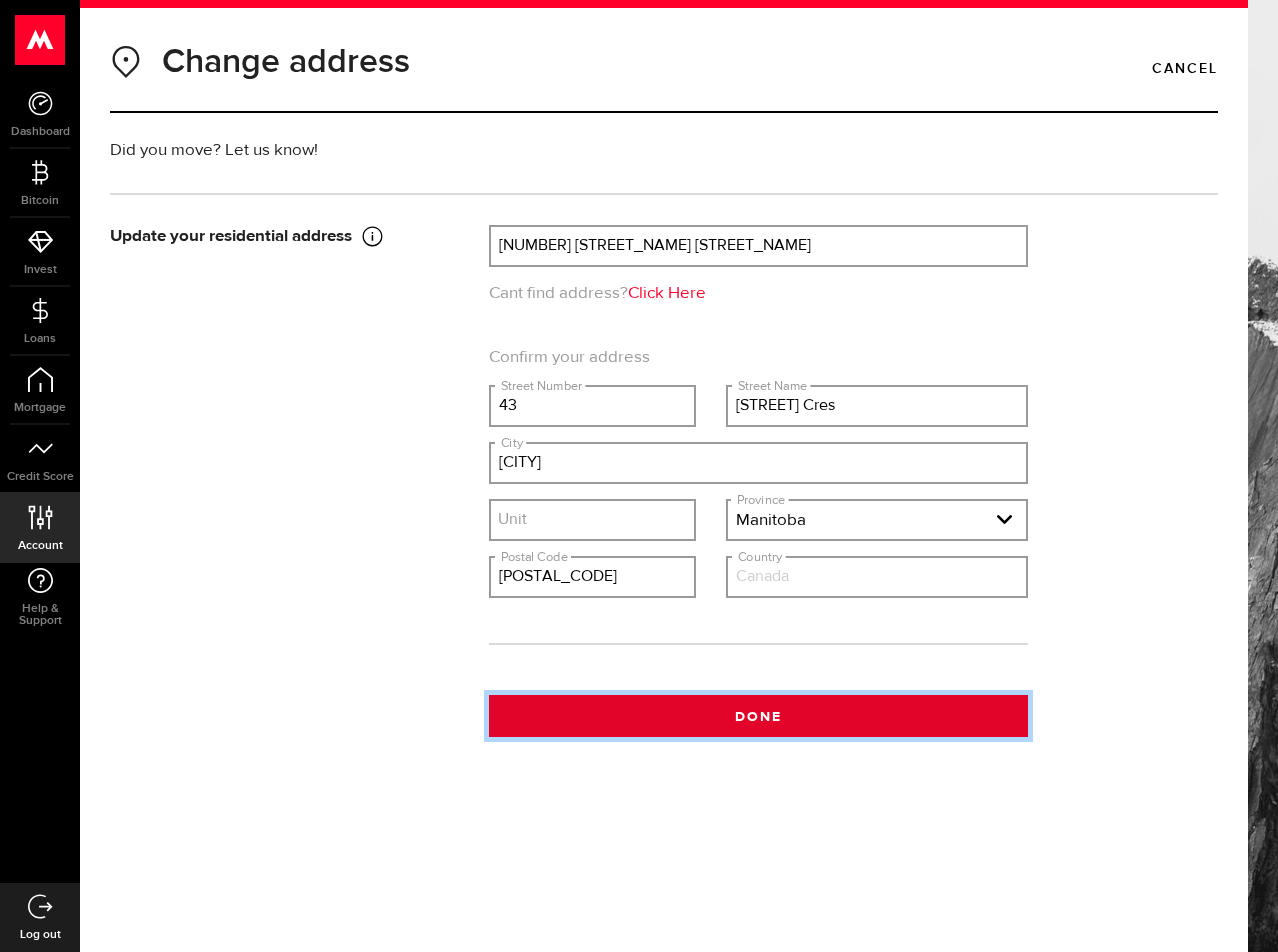 click on "Done" at bounding box center (758, 716) 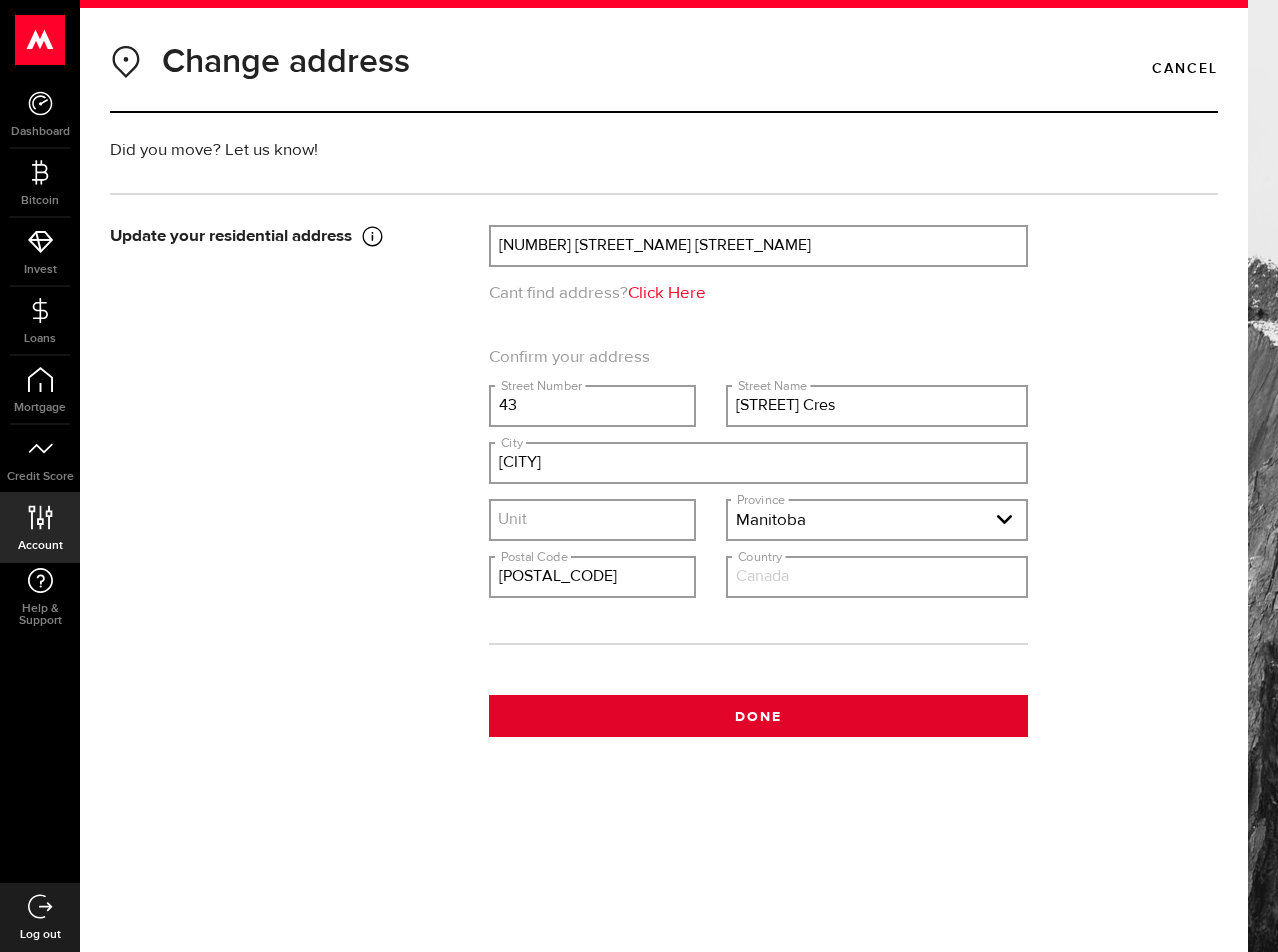 type 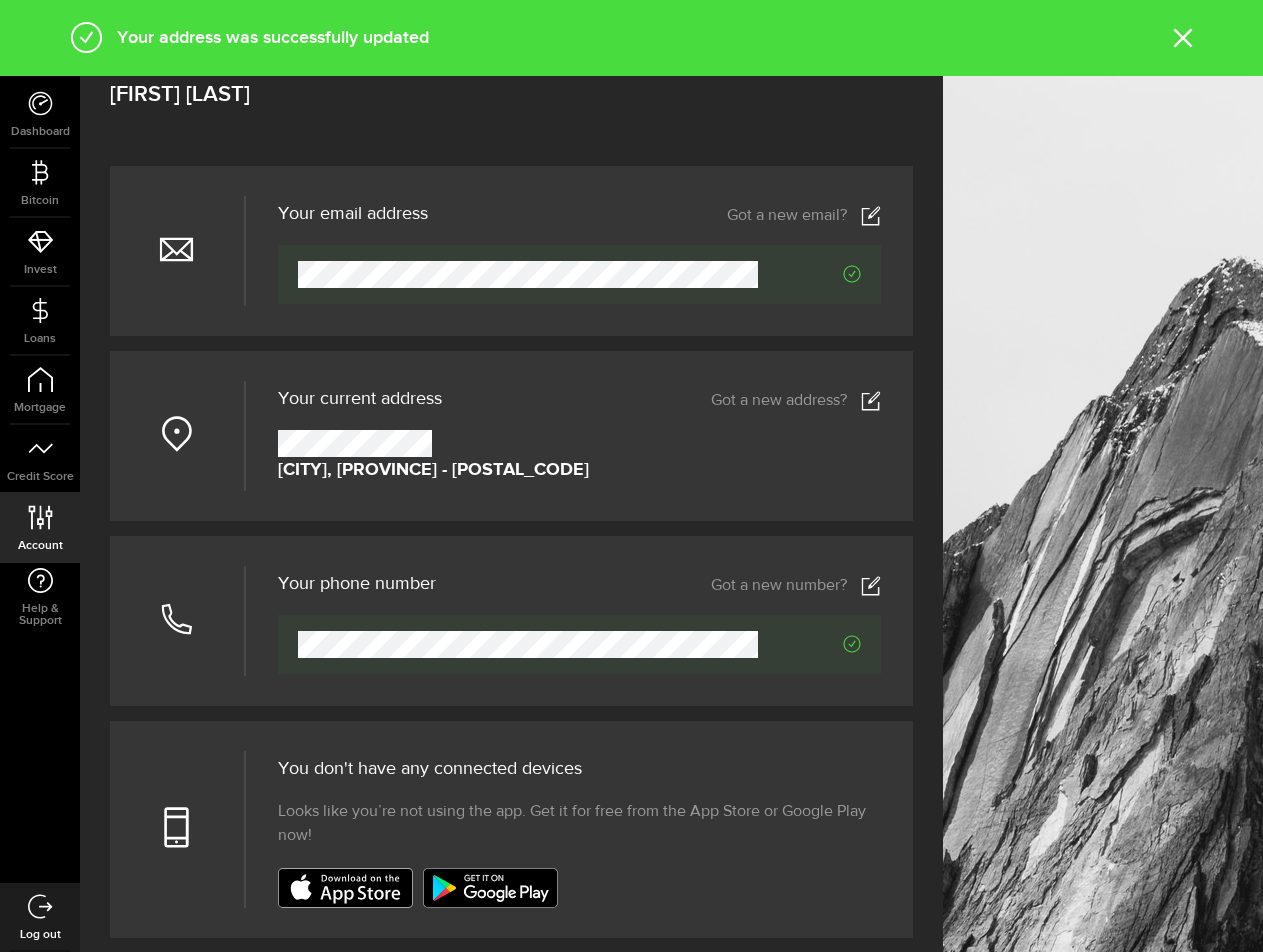 scroll, scrollTop: 0, scrollLeft: 0, axis: both 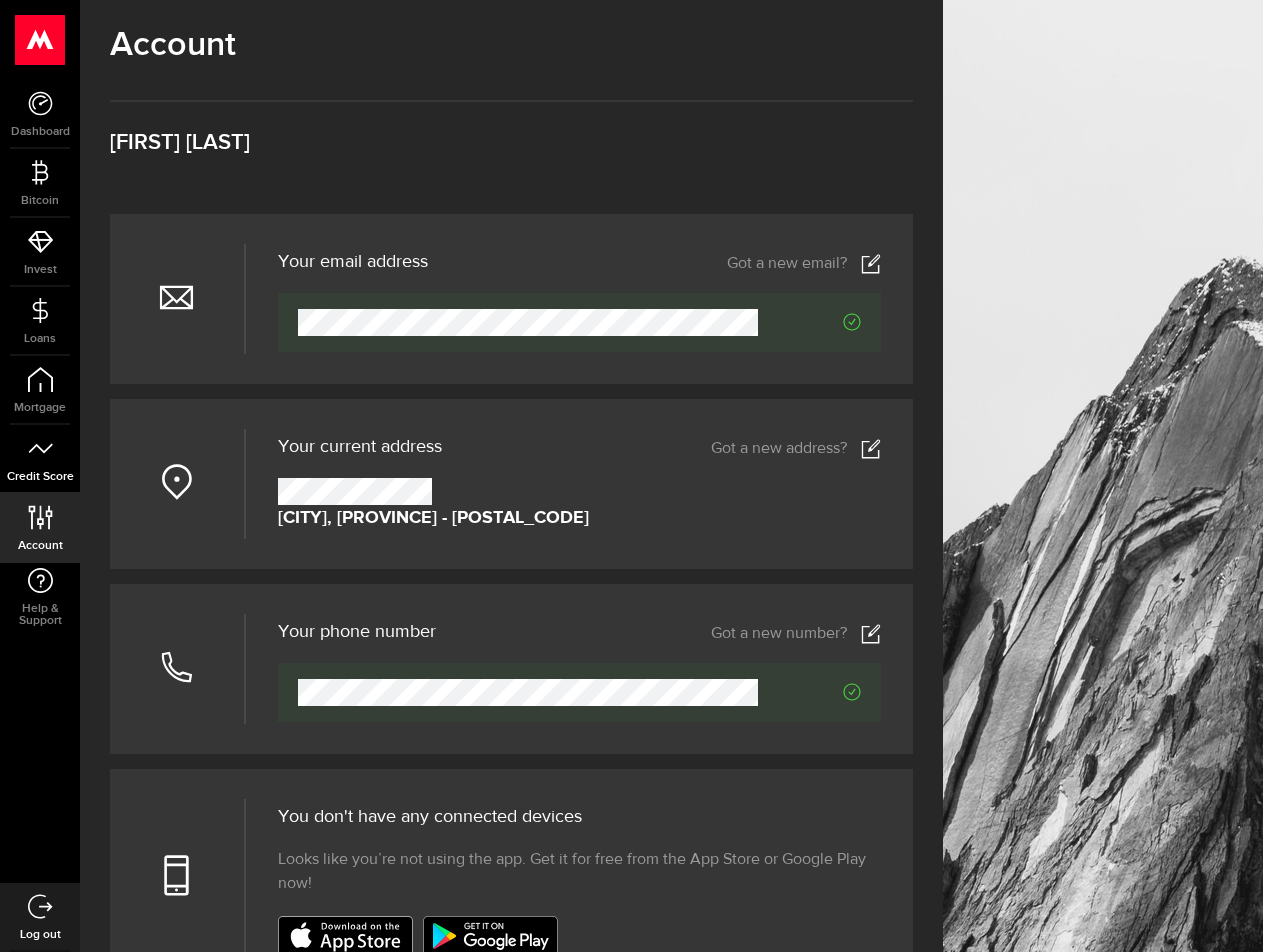 click on "Credit Score" at bounding box center (40, 459) 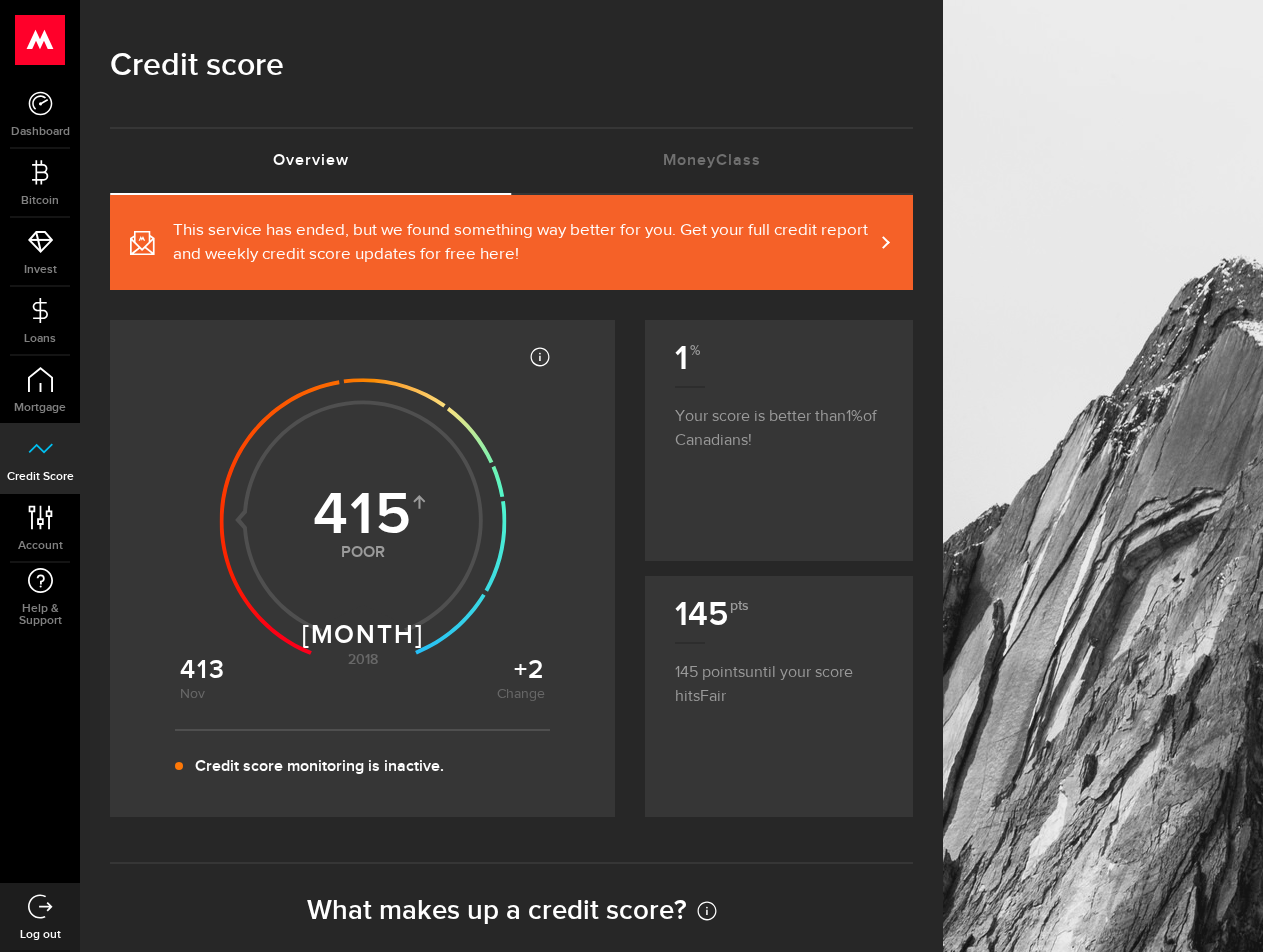 click on "This service has ended, but we found something way better for you. Get your full credit report and weekly credit score updates for free here!" at bounding box center [511, 242] 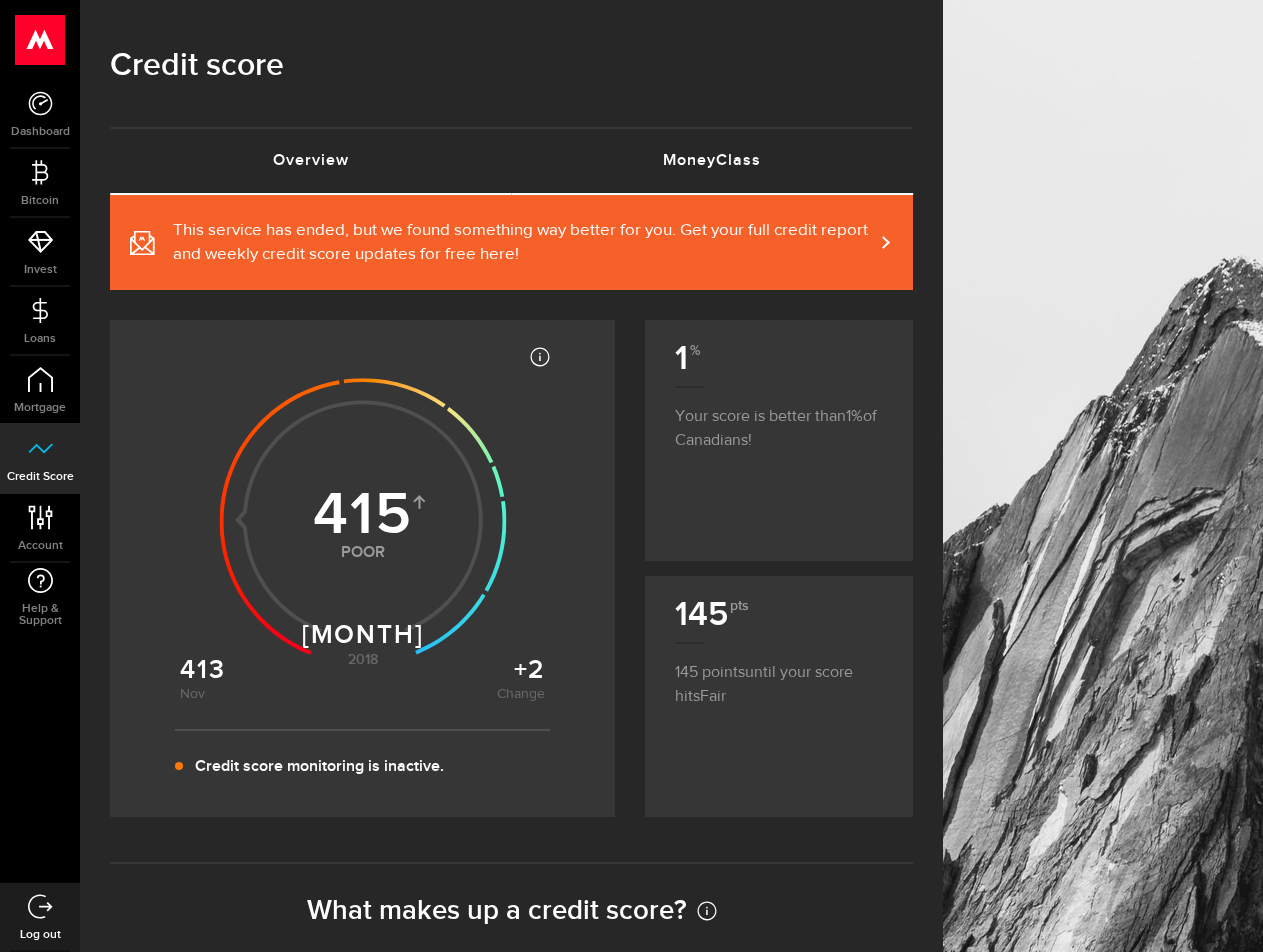 click on "MoneyClass (requires attention)" at bounding box center (713, 161) 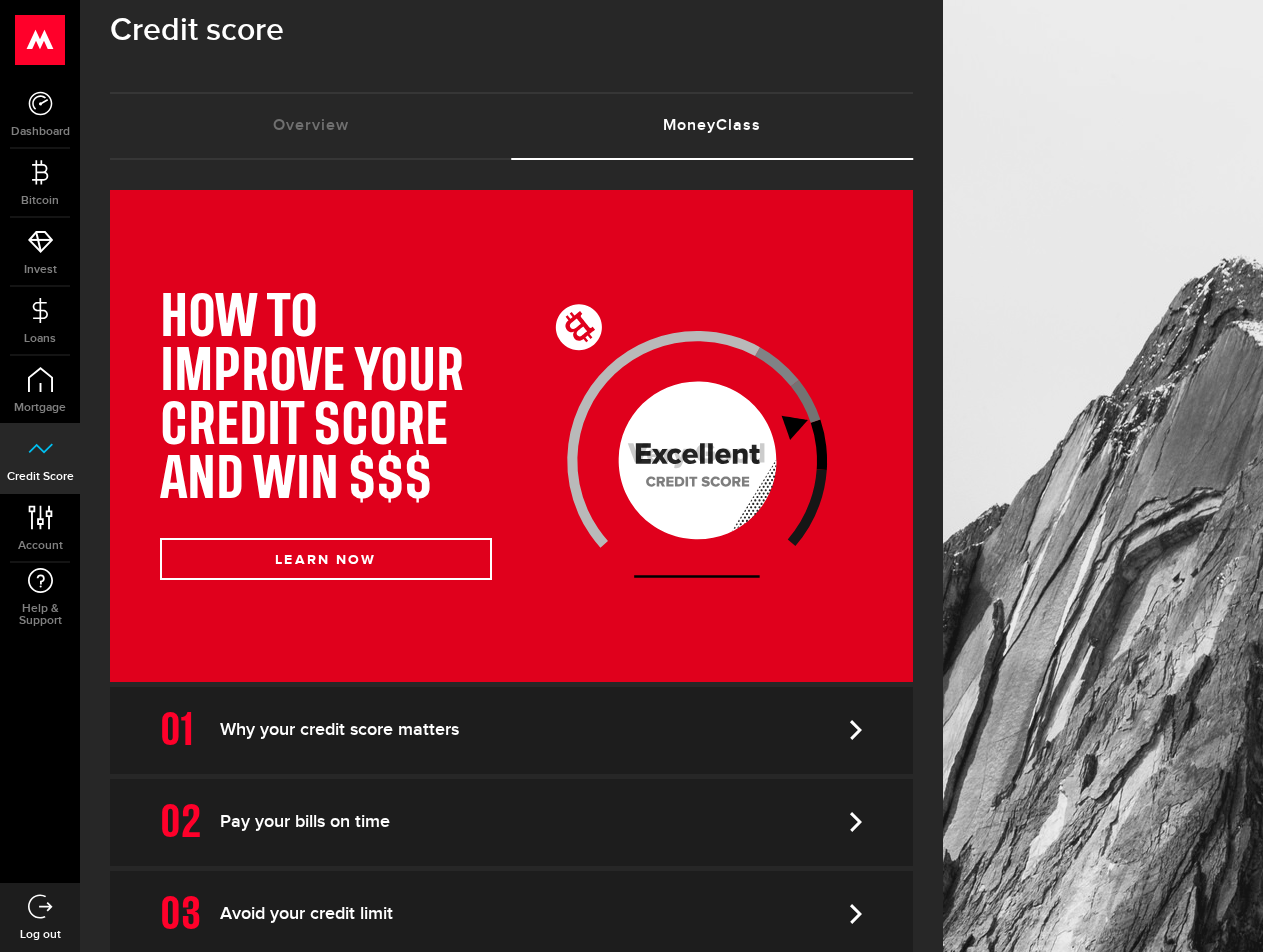 scroll, scrollTop: 0, scrollLeft: 0, axis: both 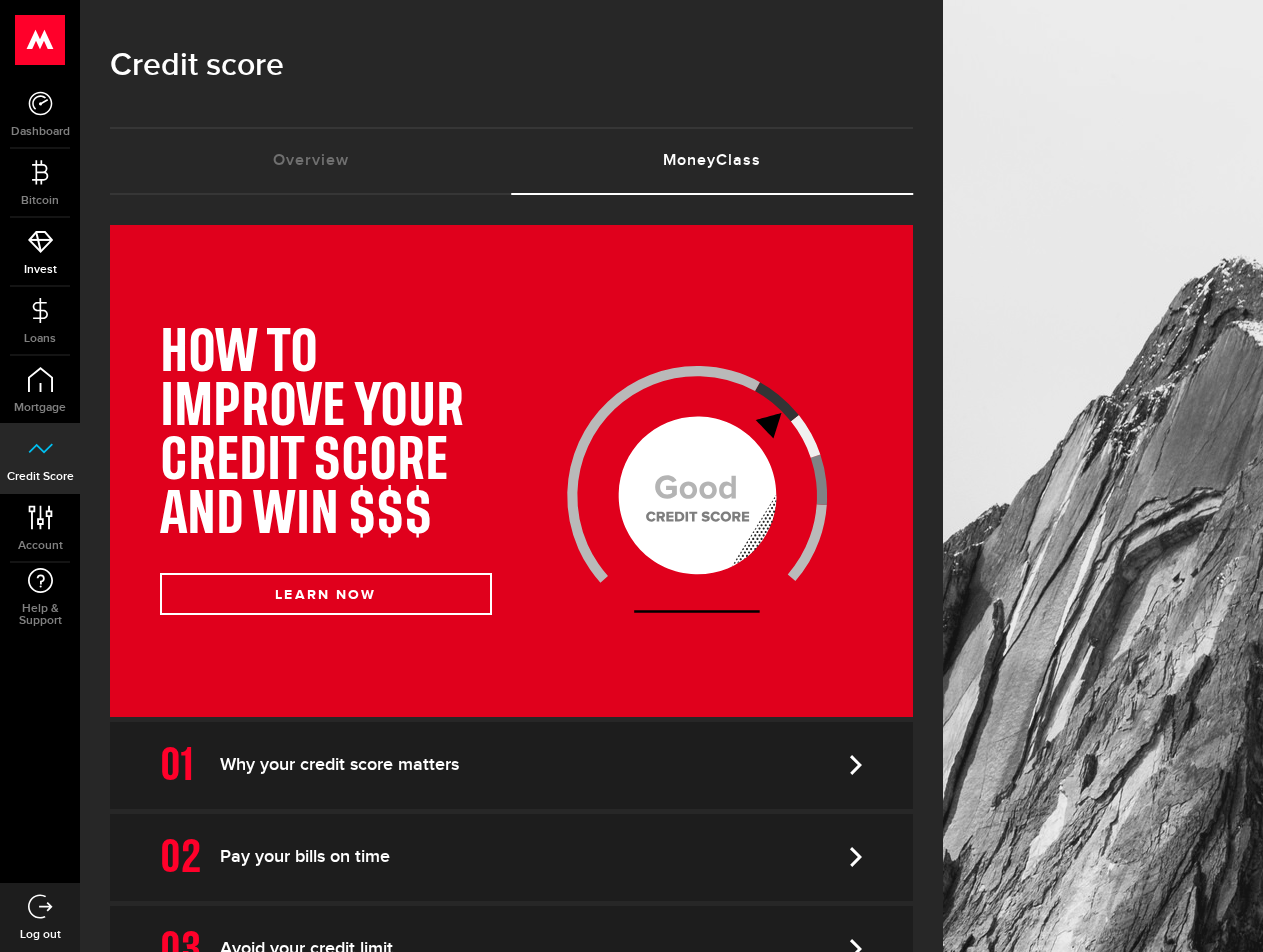 click 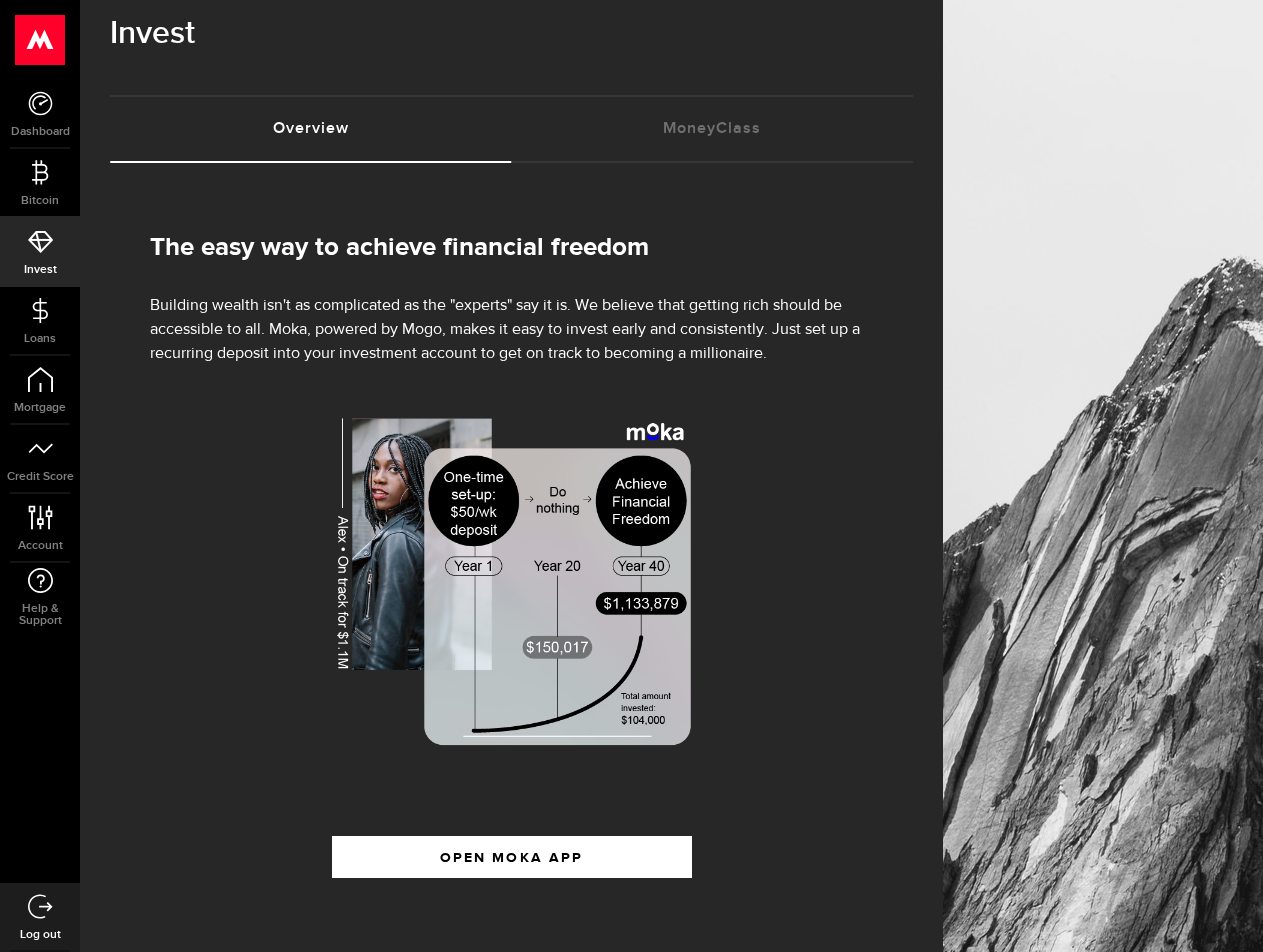 scroll, scrollTop: 58, scrollLeft: 0, axis: vertical 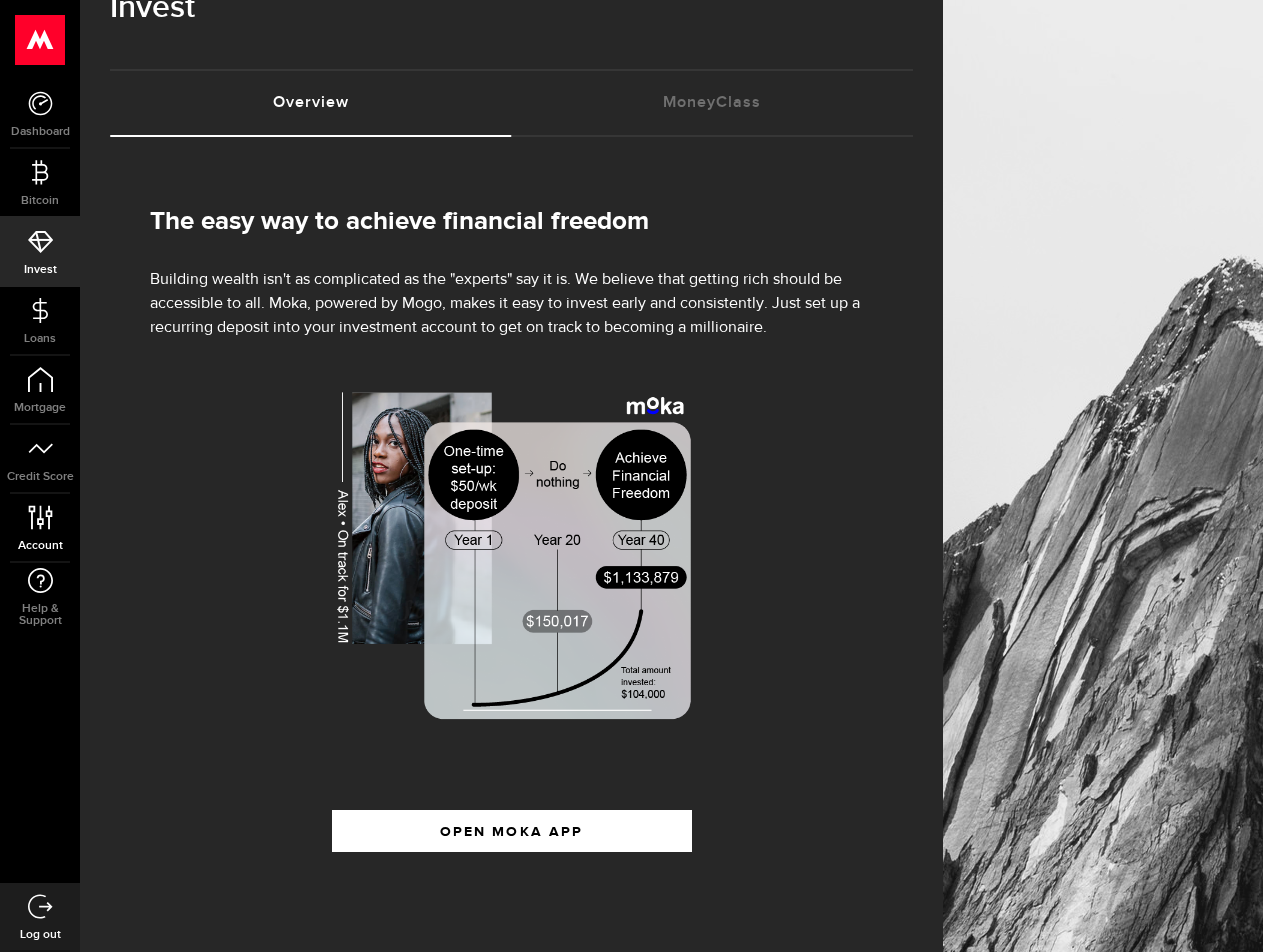 click 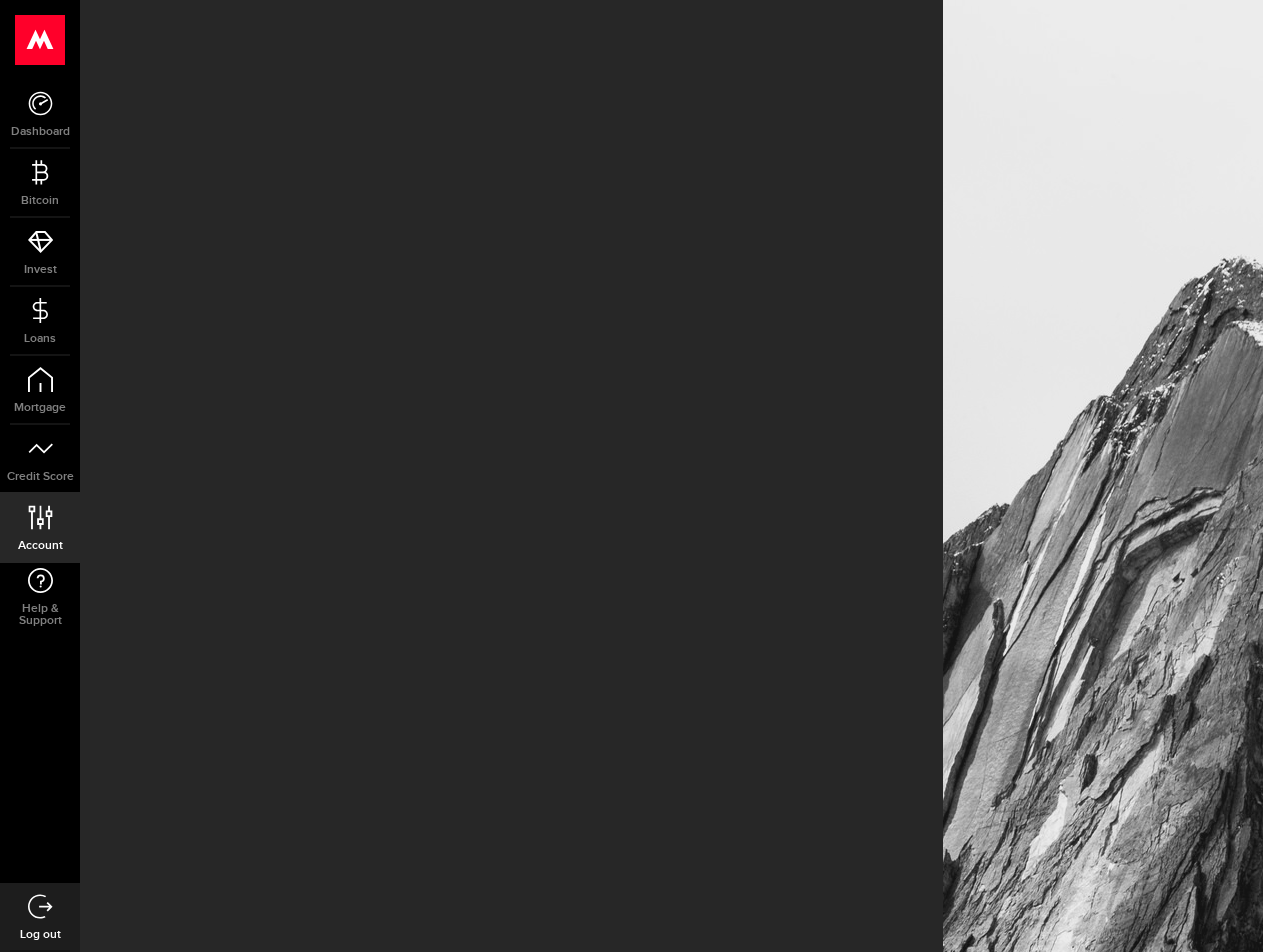 scroll, scrollTop: 0, scrollLeft: 0, axis: both 